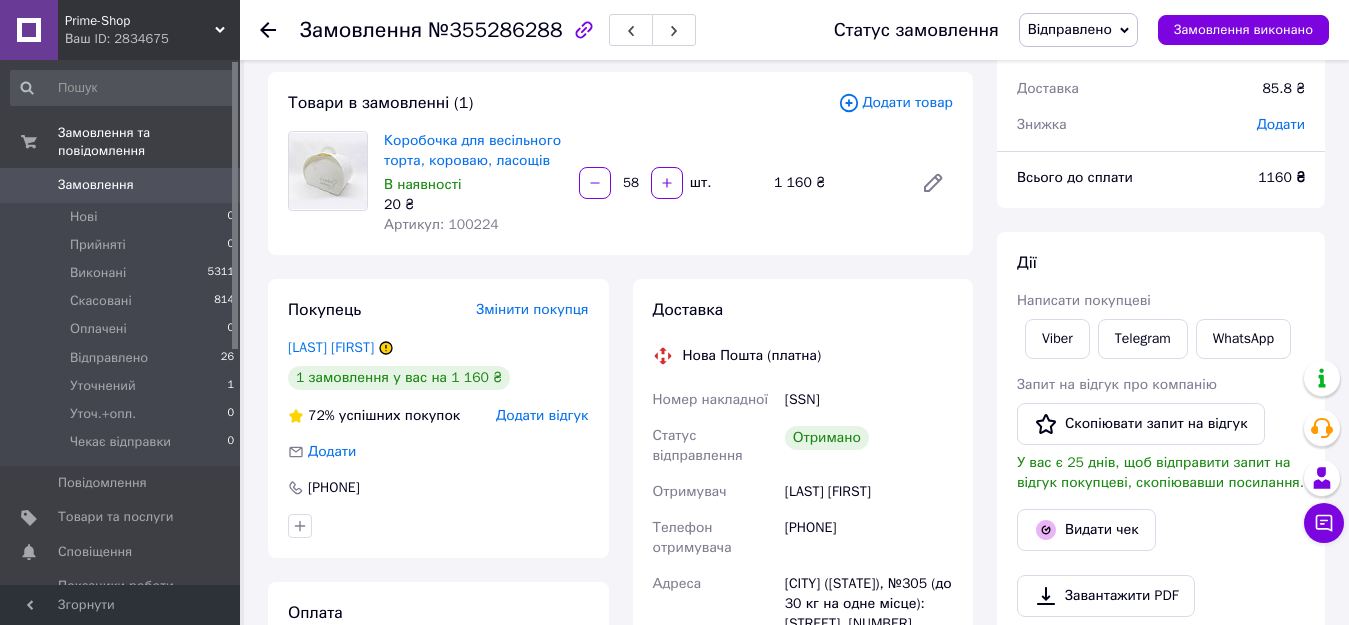 scroll, scrollTop: 200, scrollLeft: 0, axis: vertical 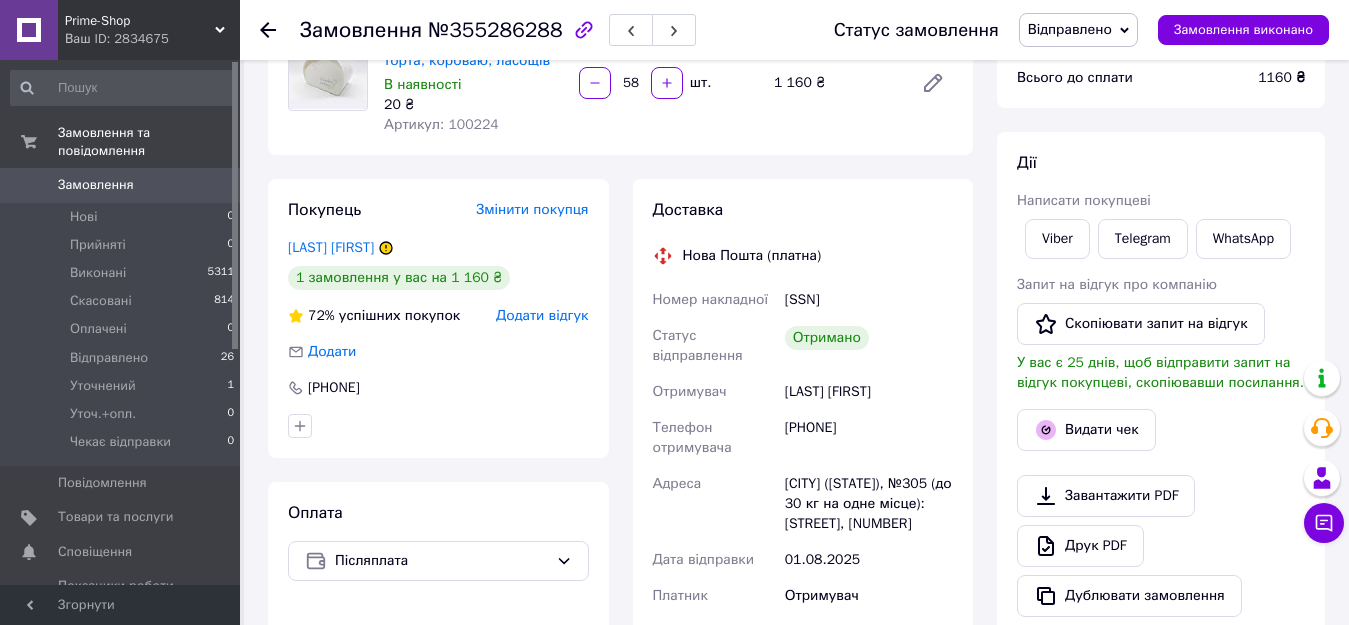 click on "Додати відгук" at bounding box center (542, 315) 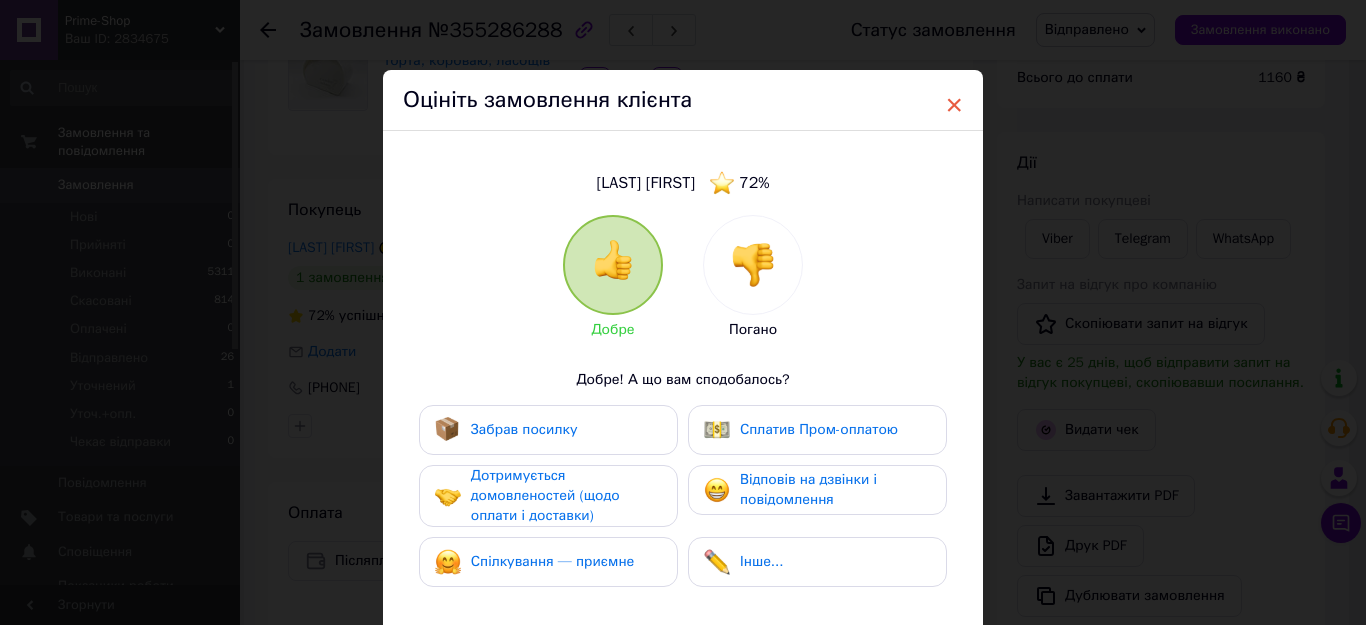 click on "×" at bounding box center [954, 105] 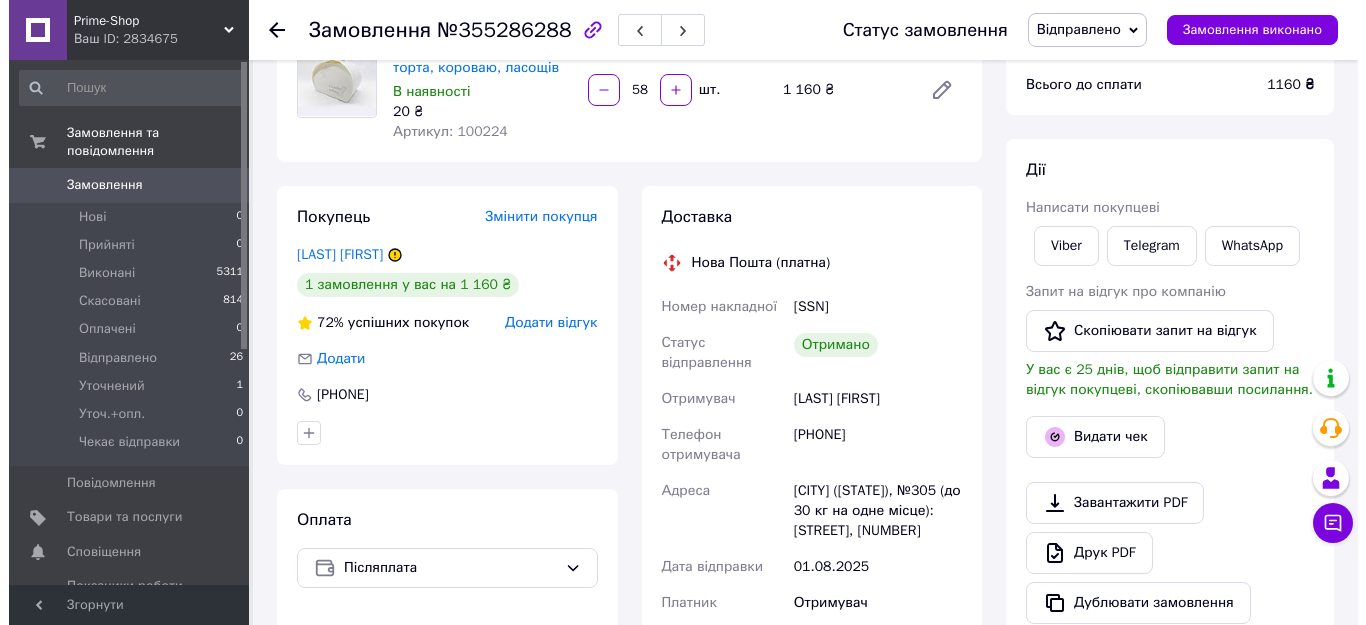 scroll, scrollTop: 100, scrollLeft: 0, axis: vertical 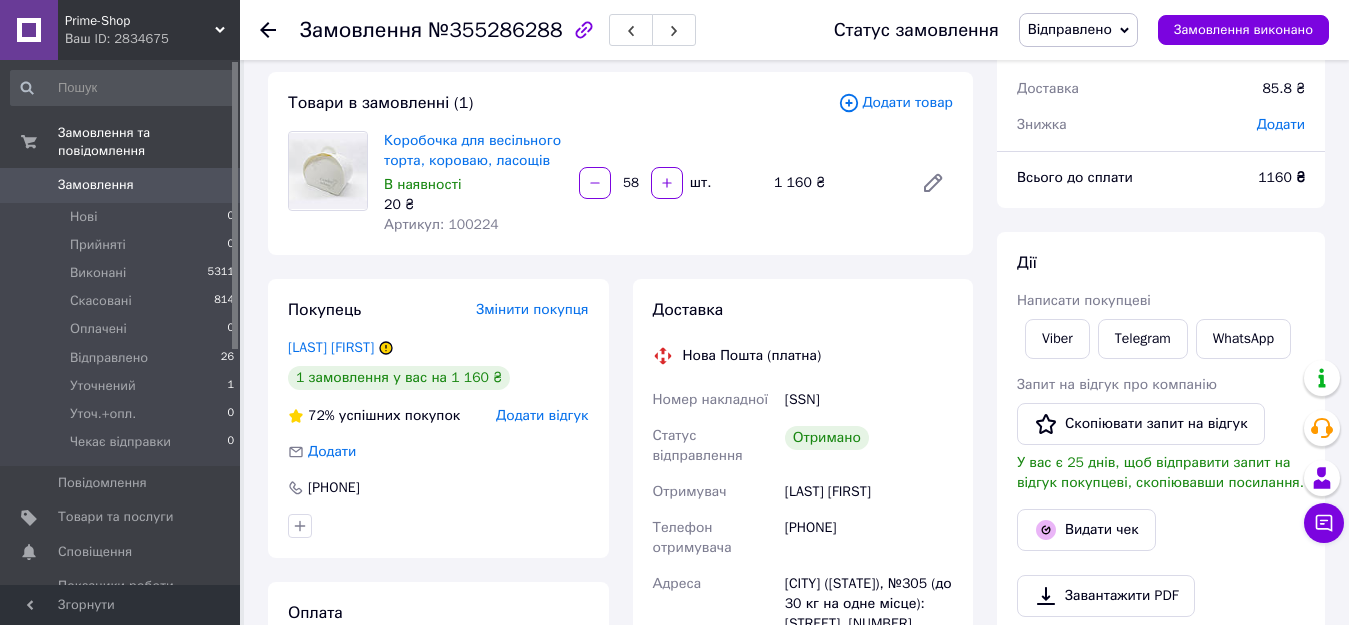 click on "Додати відгук" at bounding box center [542, 415] 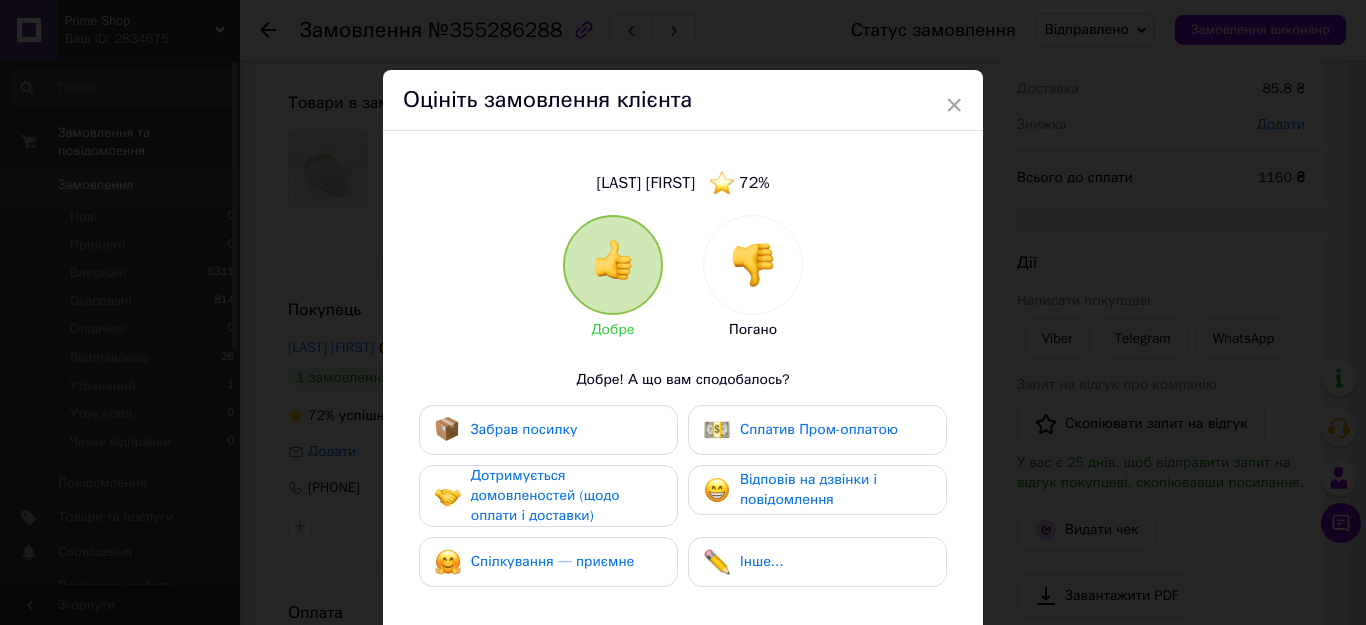 click on "Забрав посилку" at bounding box center [524, 429] 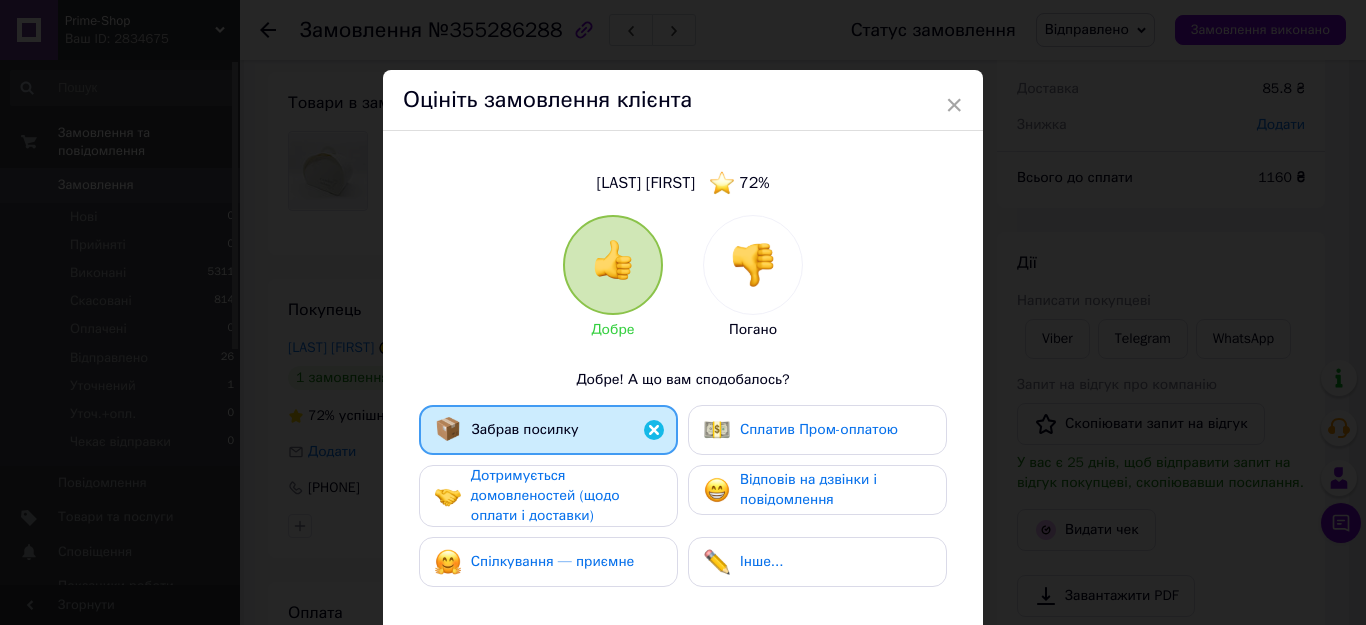 click on "Дотримується домовленостей (щодо оплати і доставки)" at bounding box center (545, 495) 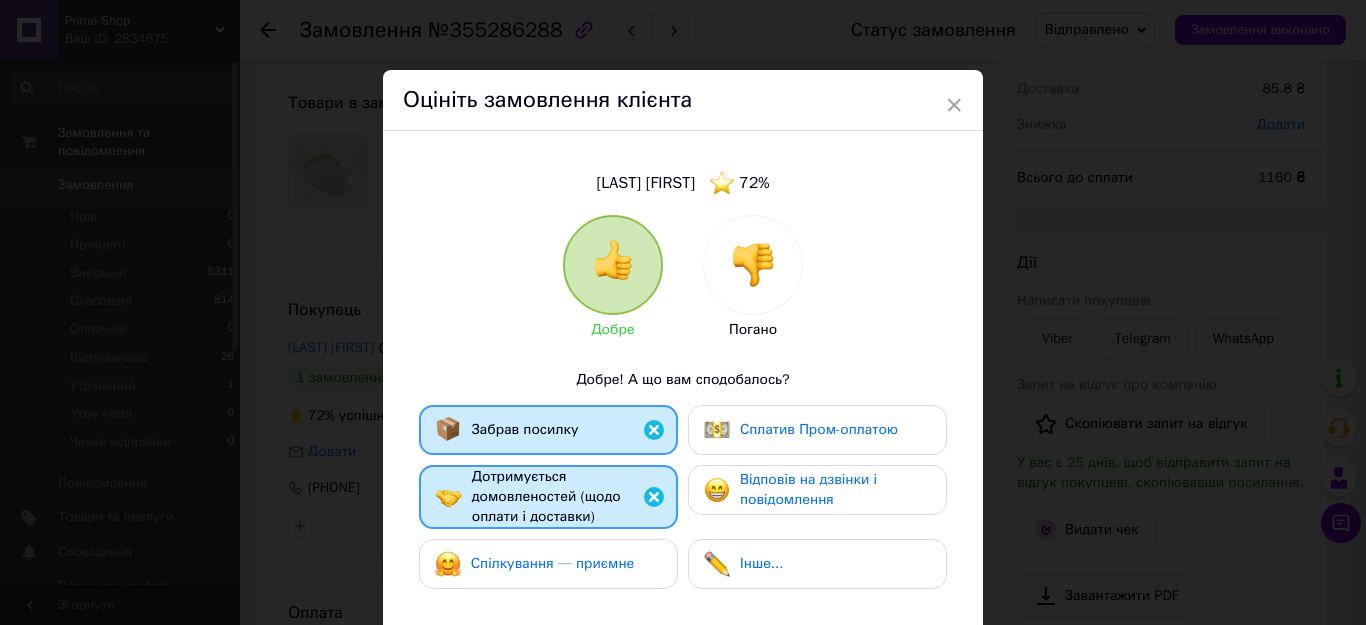 click on "Відповів на дзвінки і повідомлення" at bounding box center [808, 489] 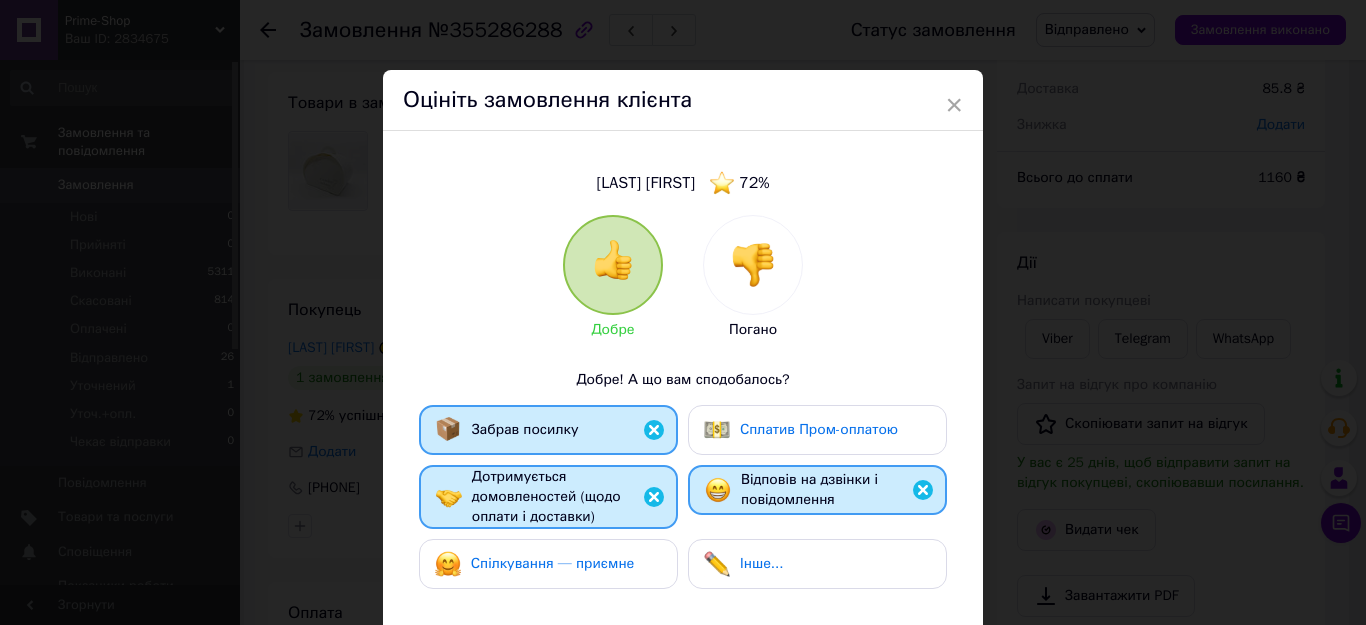 click on "Спілкування — приємне" at bounding box center [553, 563] 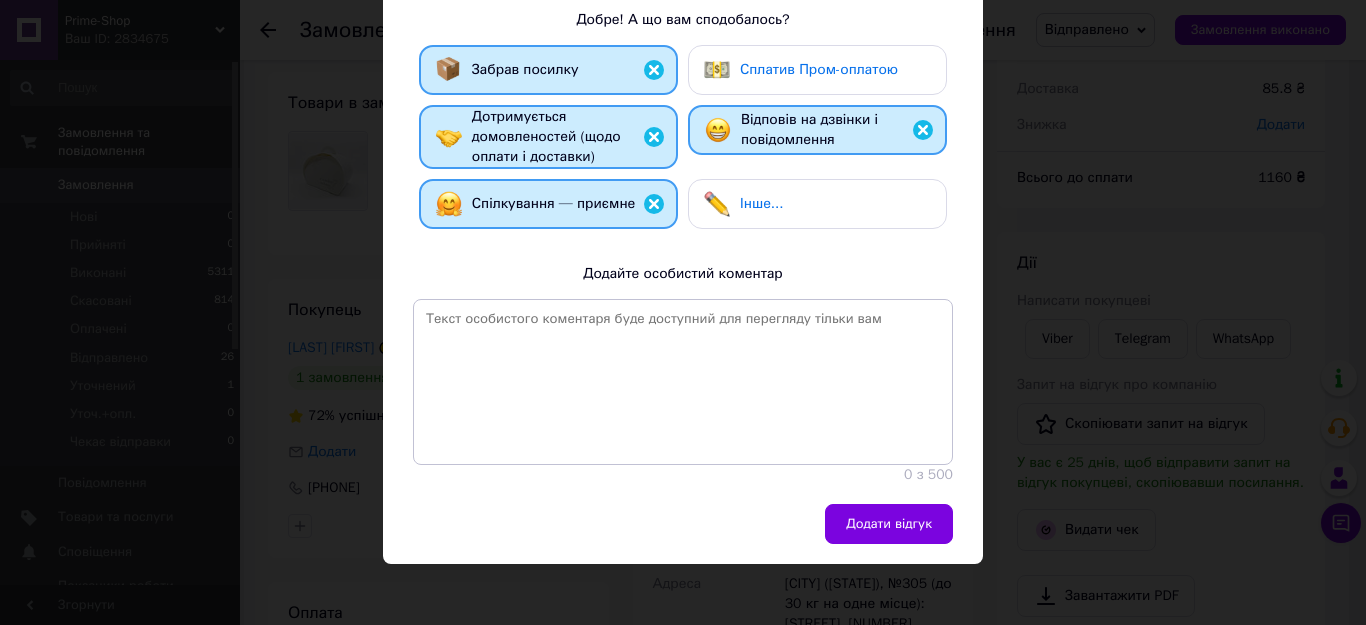 scroll, scrollTop: 361, scrollLeft: 0, axis: vertical 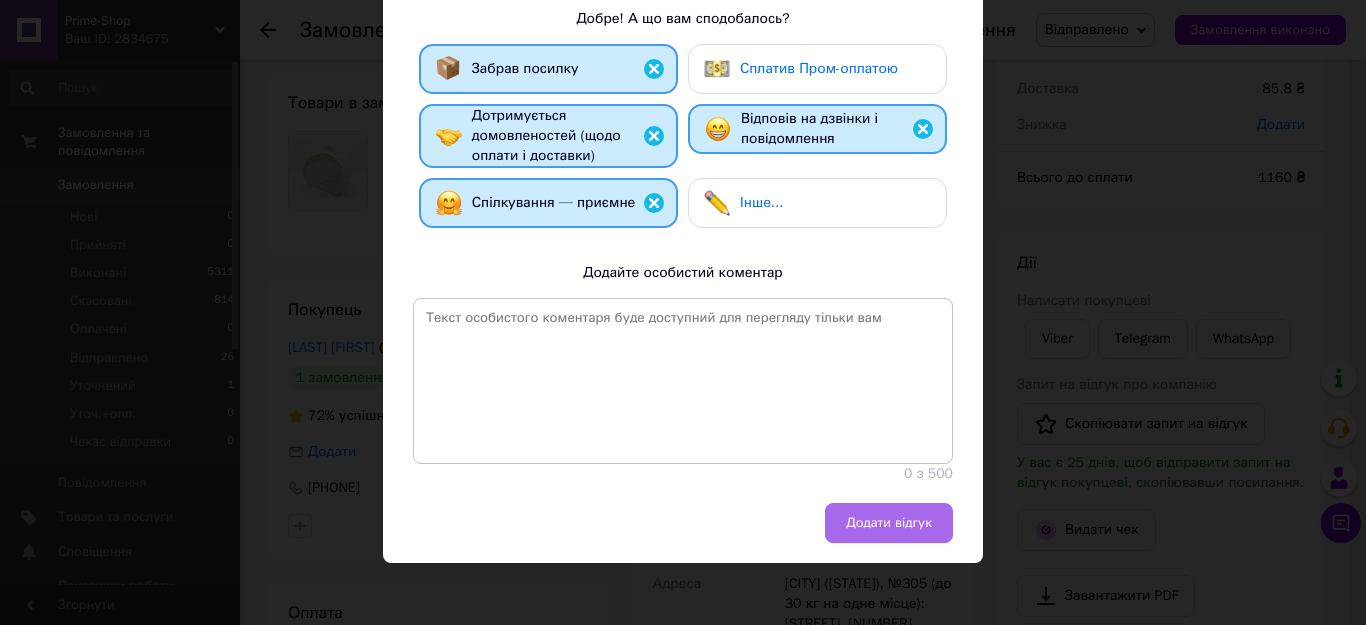 click on "Додати відгук" at bounding box center (889, 523) 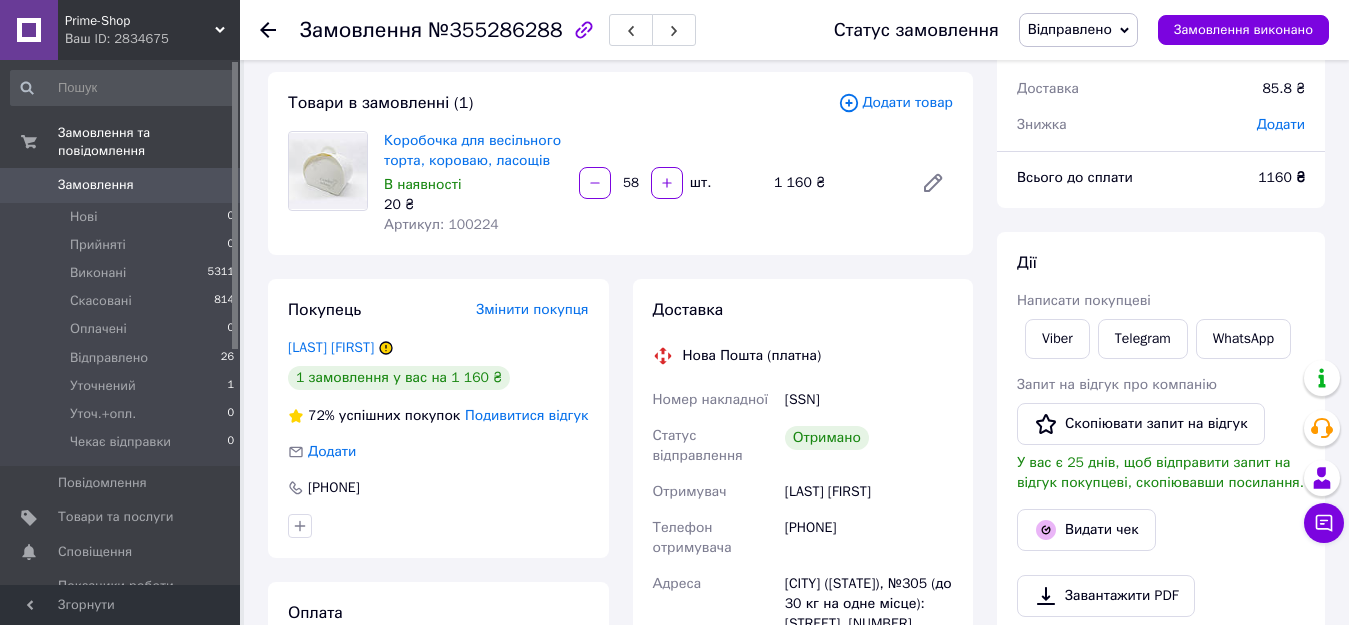 click on "Відправлено" at bounding box center [1070, 29] 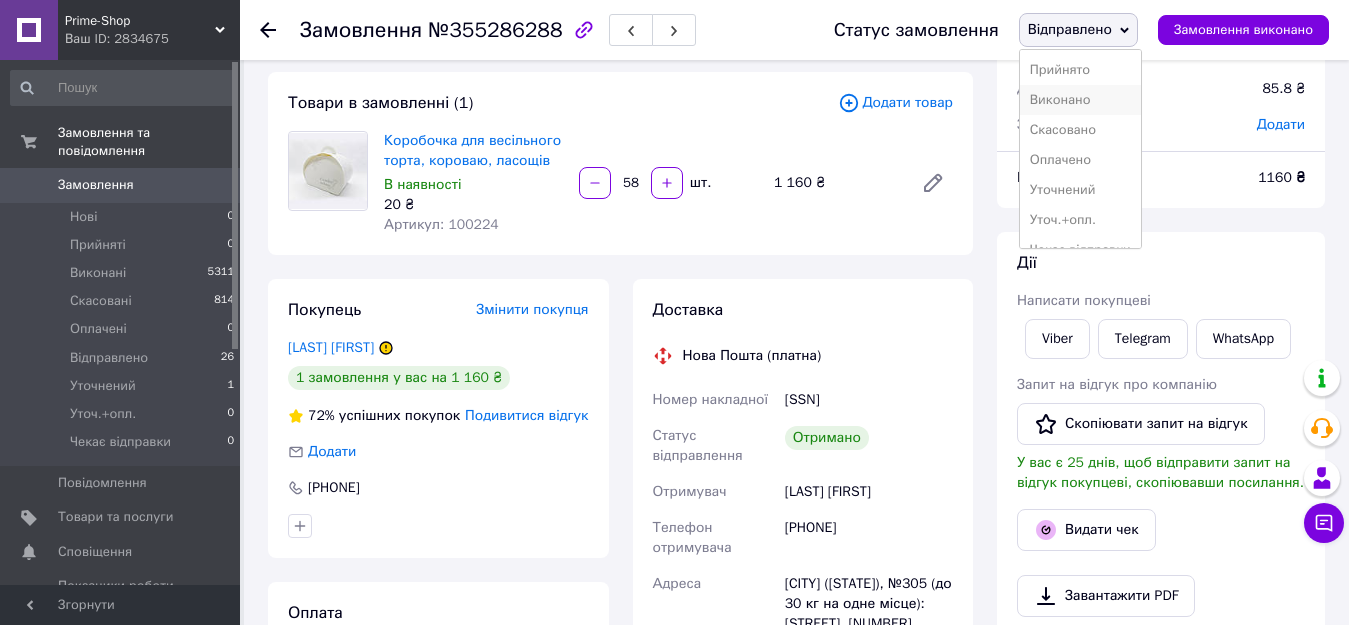 click on "Виконано" at bounding box center (1080, 100) 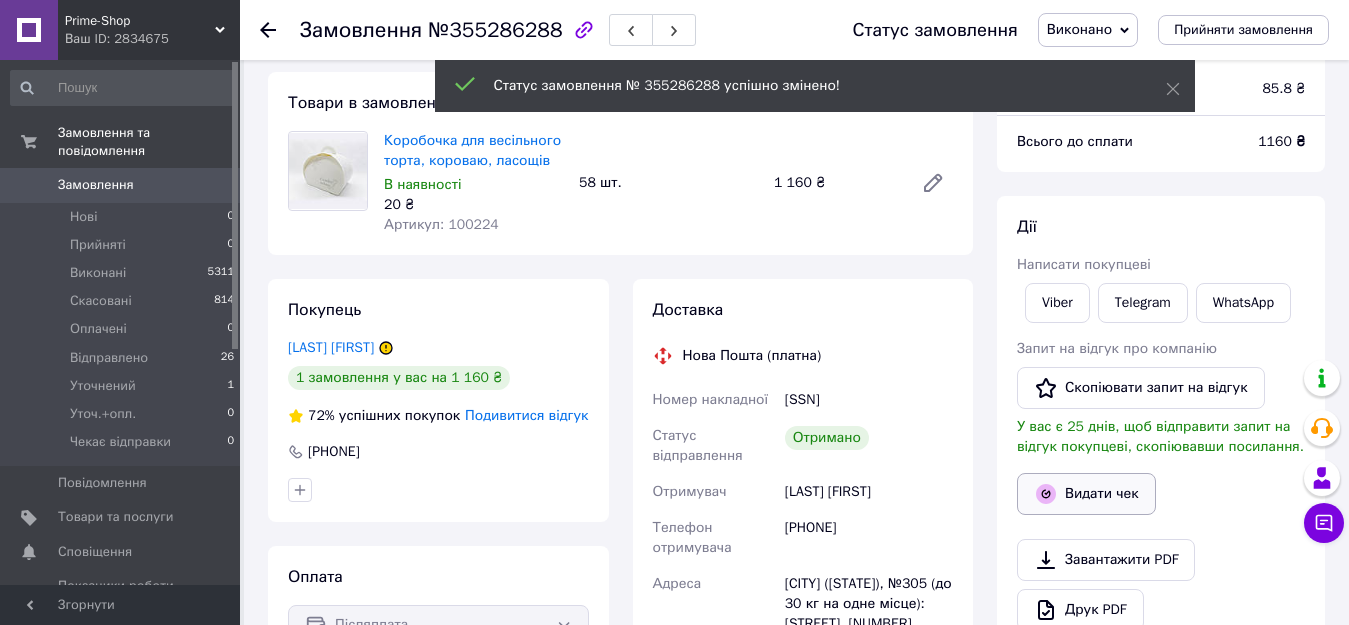 click on "Видати чек" at bounding box center (1086, 494) 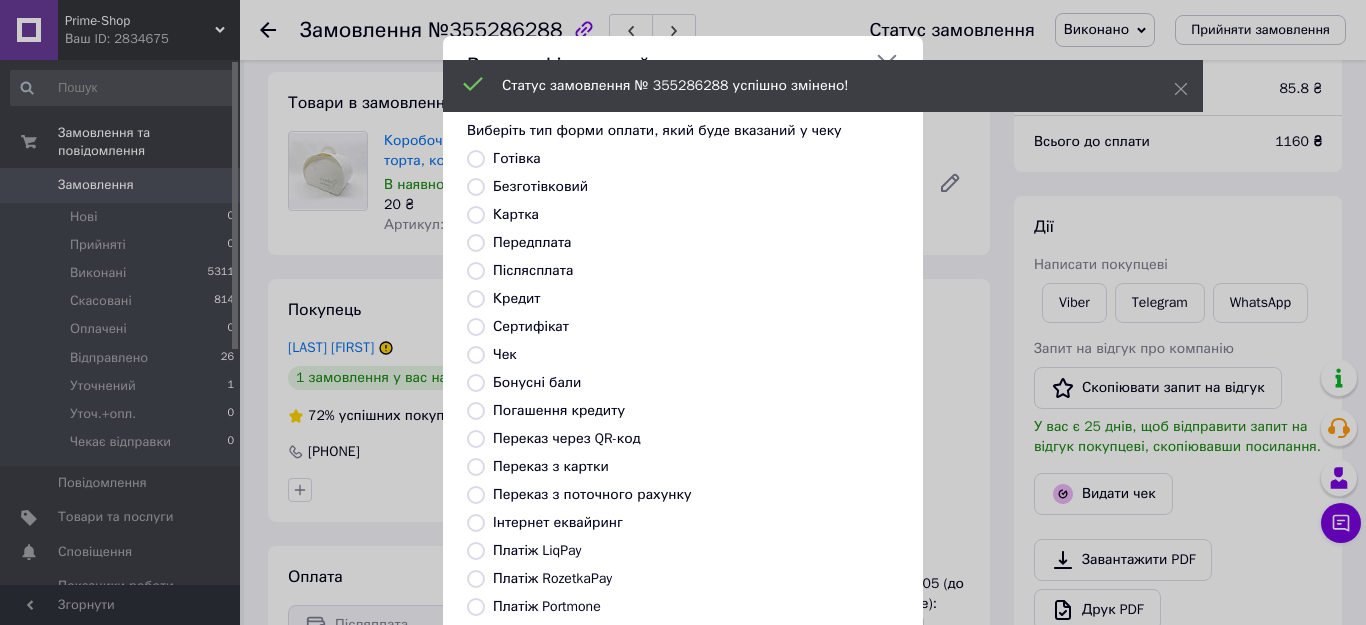 click on "Безготівковий" at bounding box center [540, 186] 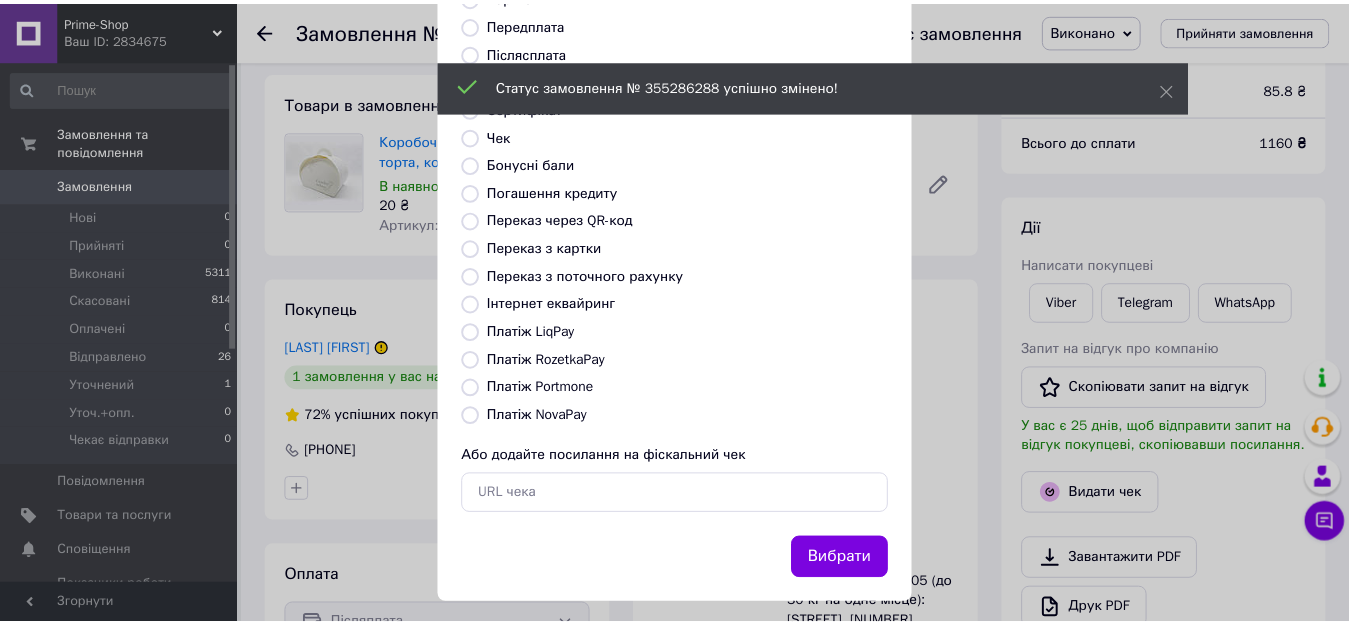 scroll, scrollTop: 234, scrollLeft: 0, axis: vertical 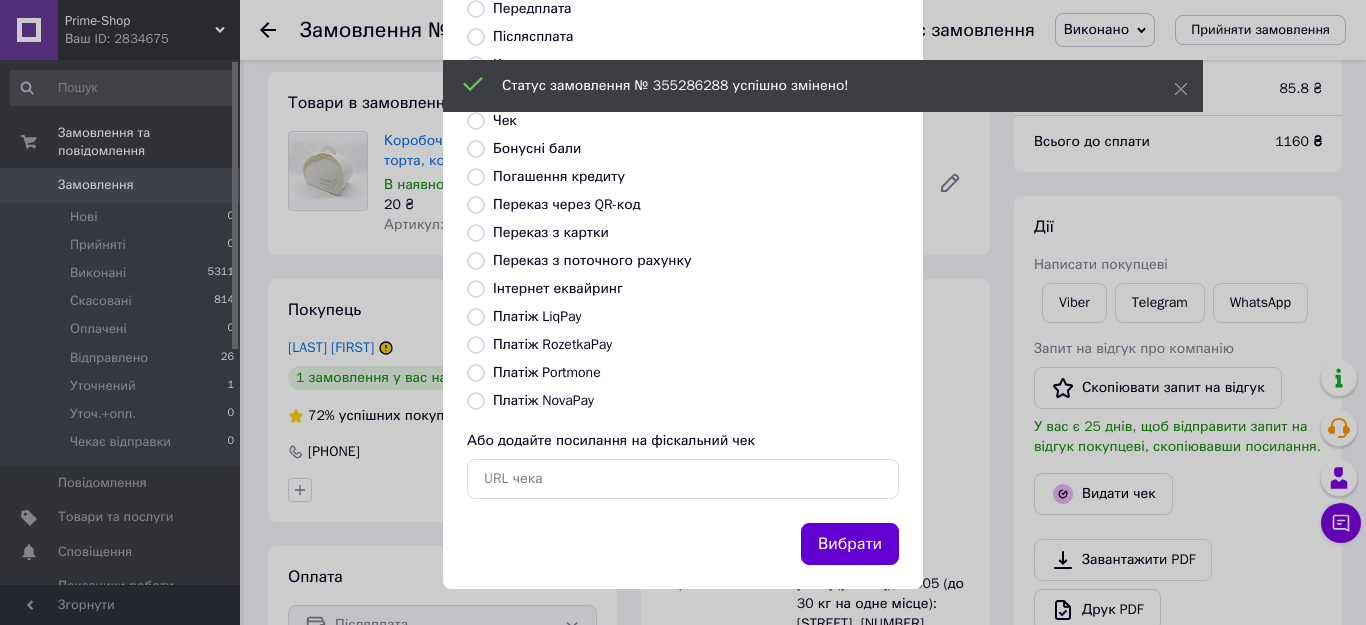 click on "Вибрати" at bounding box center (850, 544) 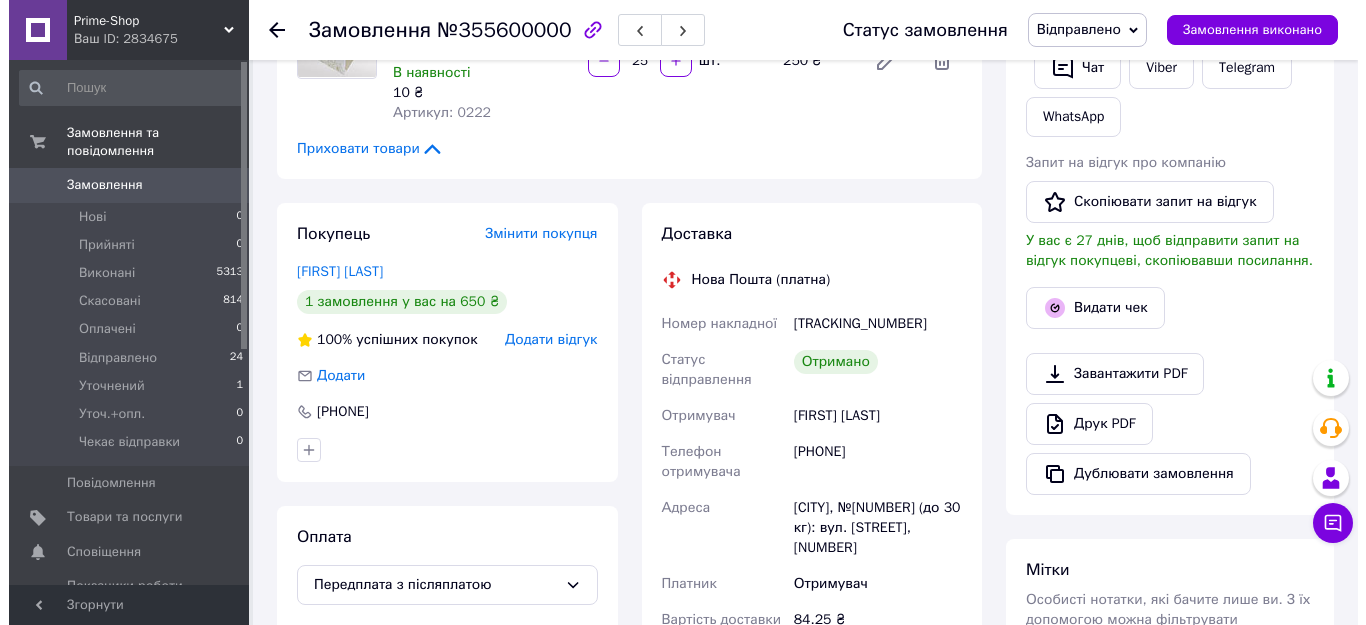 scroll, scrollTop: 400, scrollLeft: 0, axis: vertical 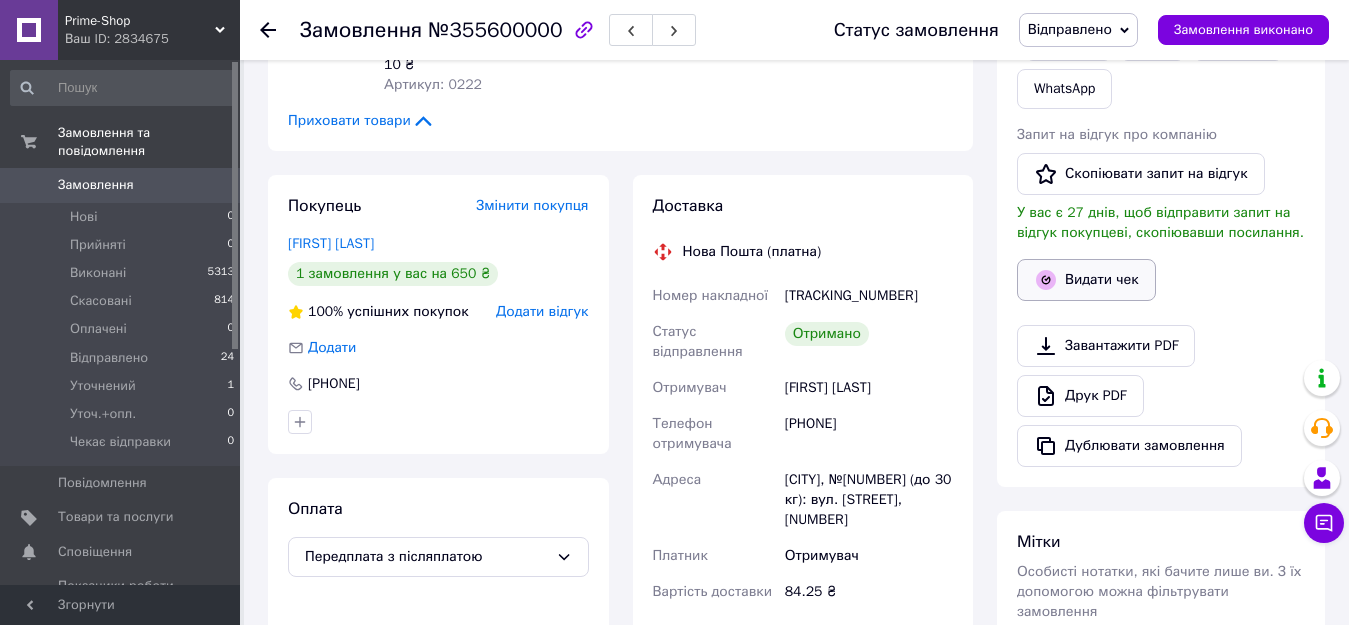 click on "Видати чек" at bounding box center [1086, 280] 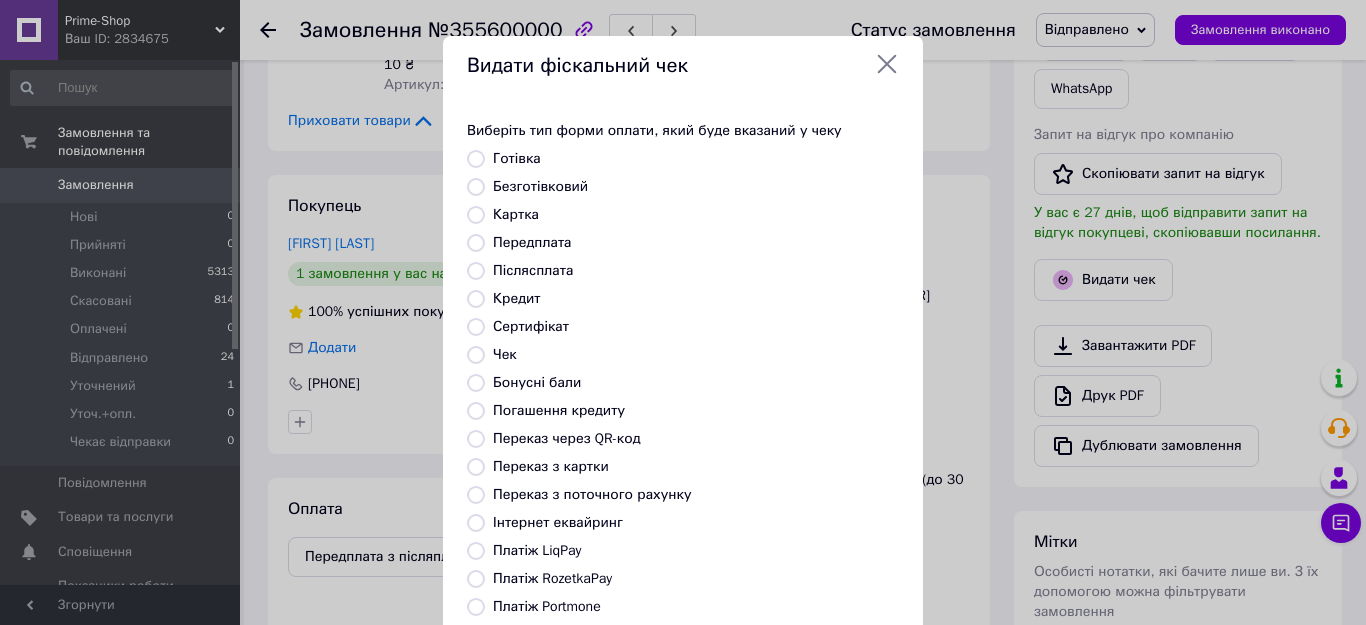 click on "Безготівковий" at bounding box center (540, 186) 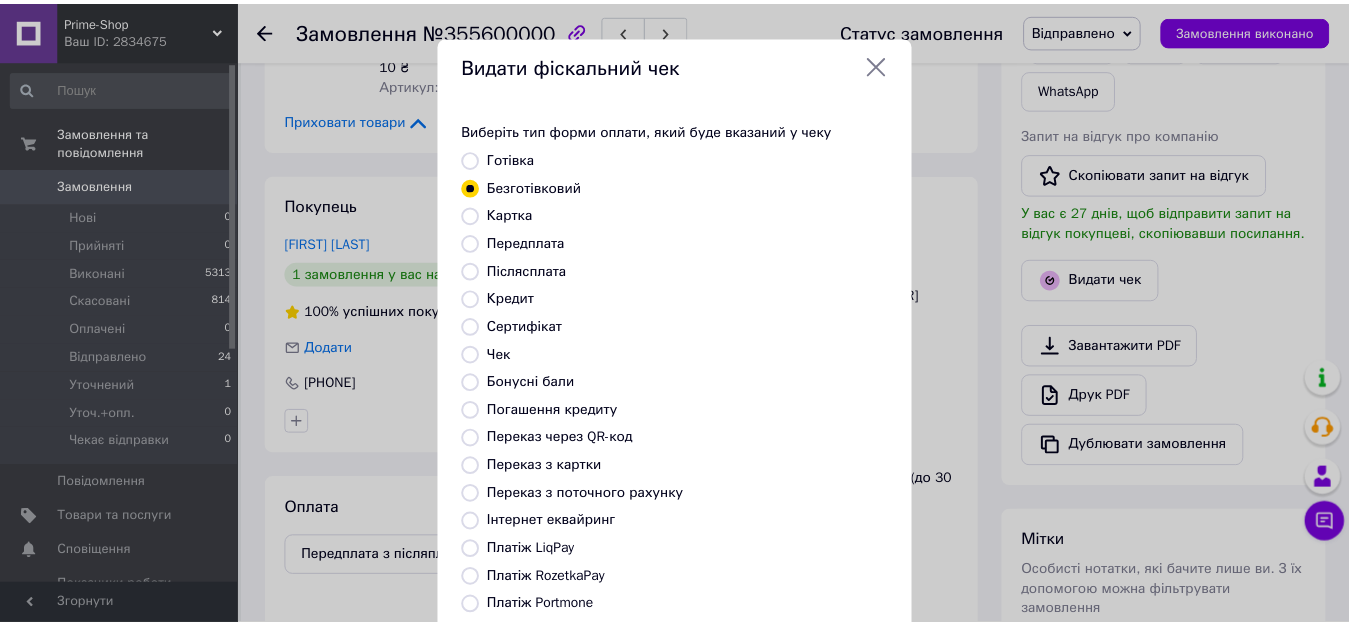 scroll, scrollTop: 234, scrollLeft: 0, axis: vertical 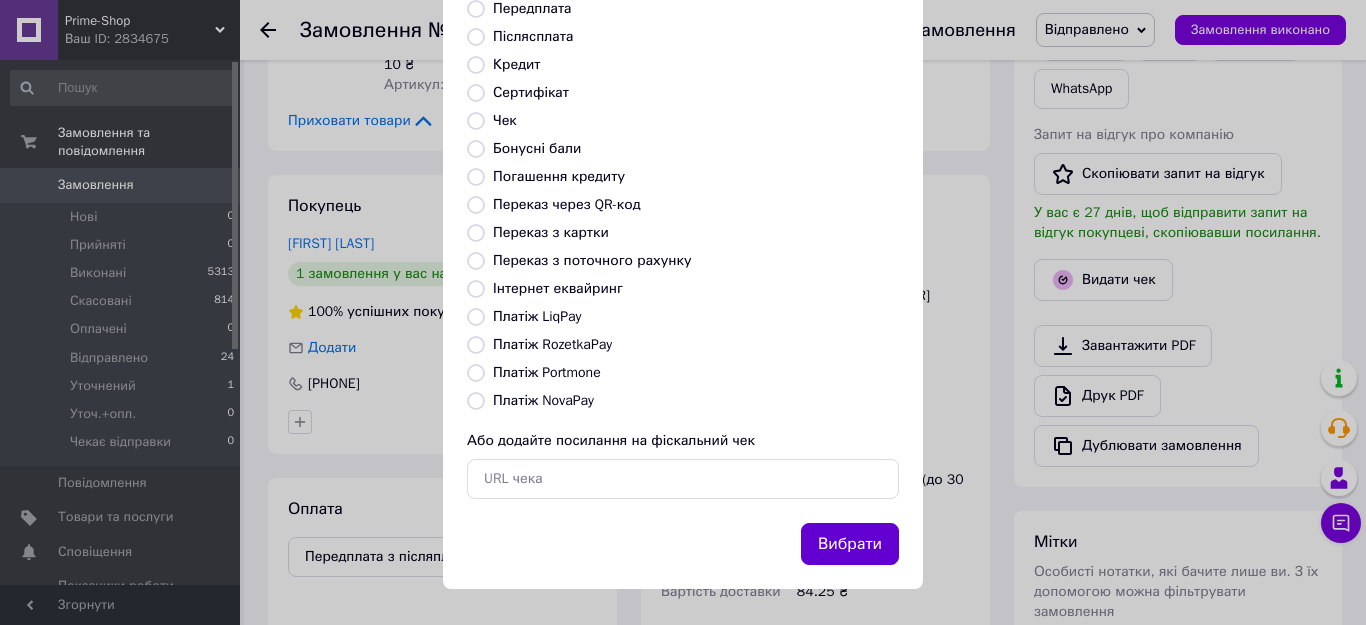 click on "Вибрати" at bounding box center (850, 544) 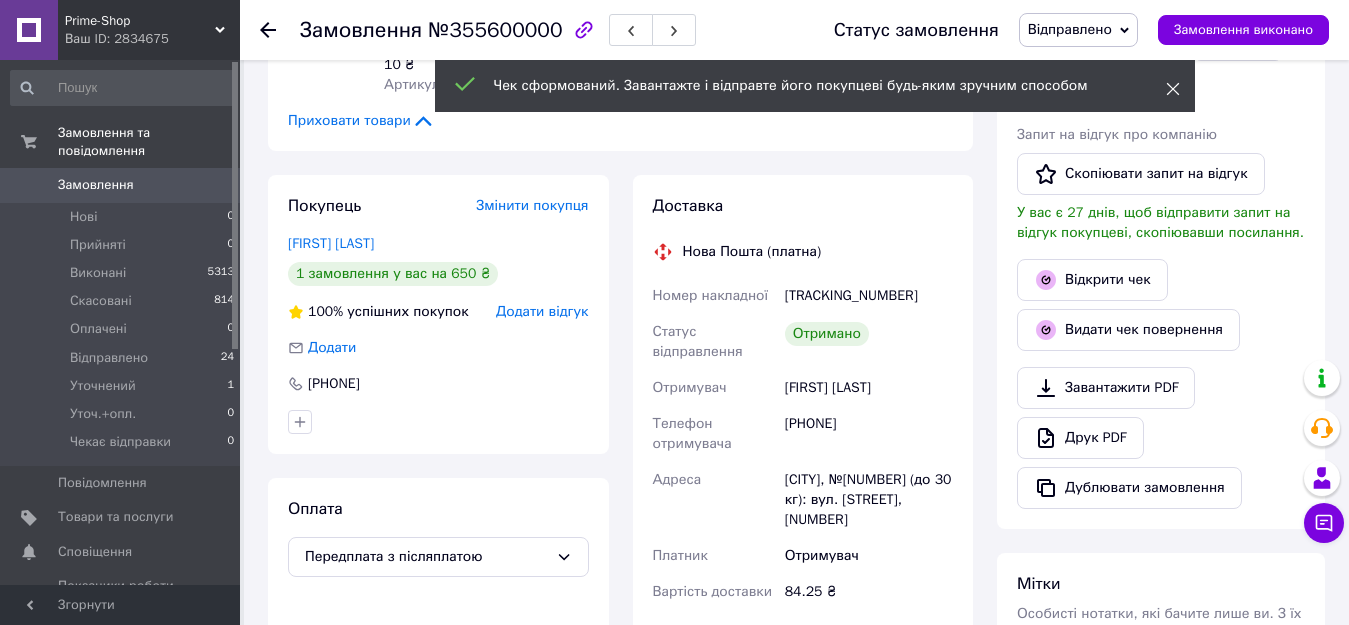 click 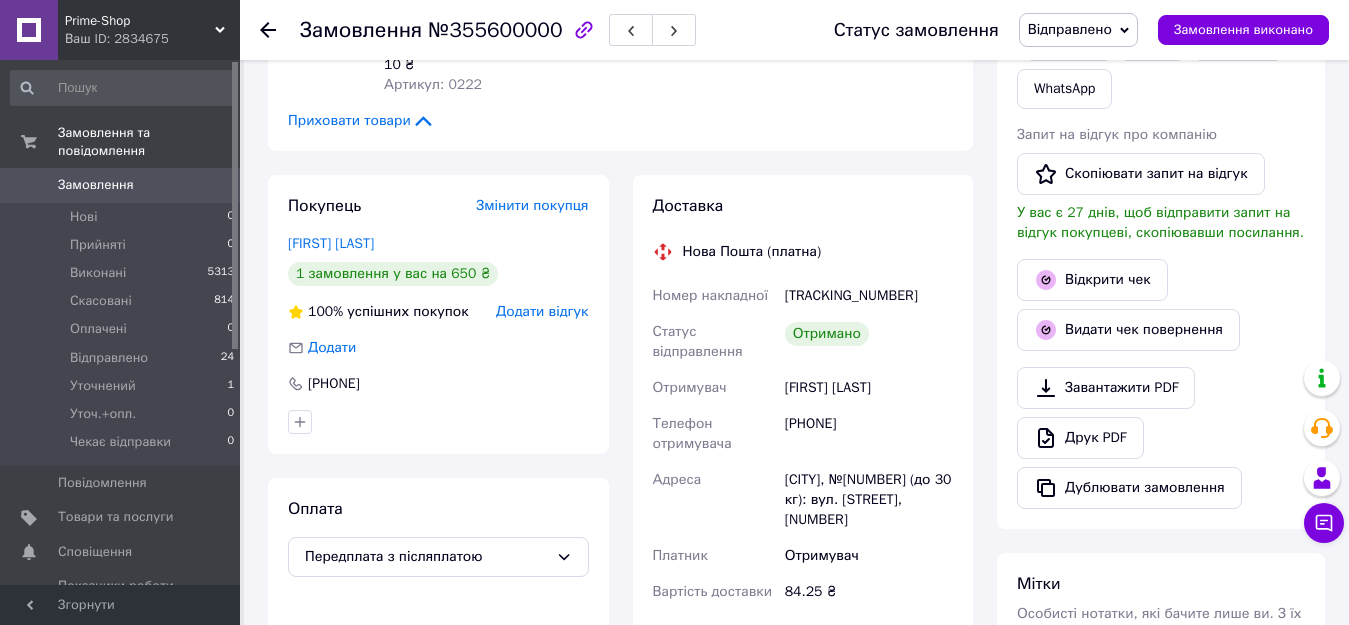 click on "Відправлено" at bounding box center [1070, 29] 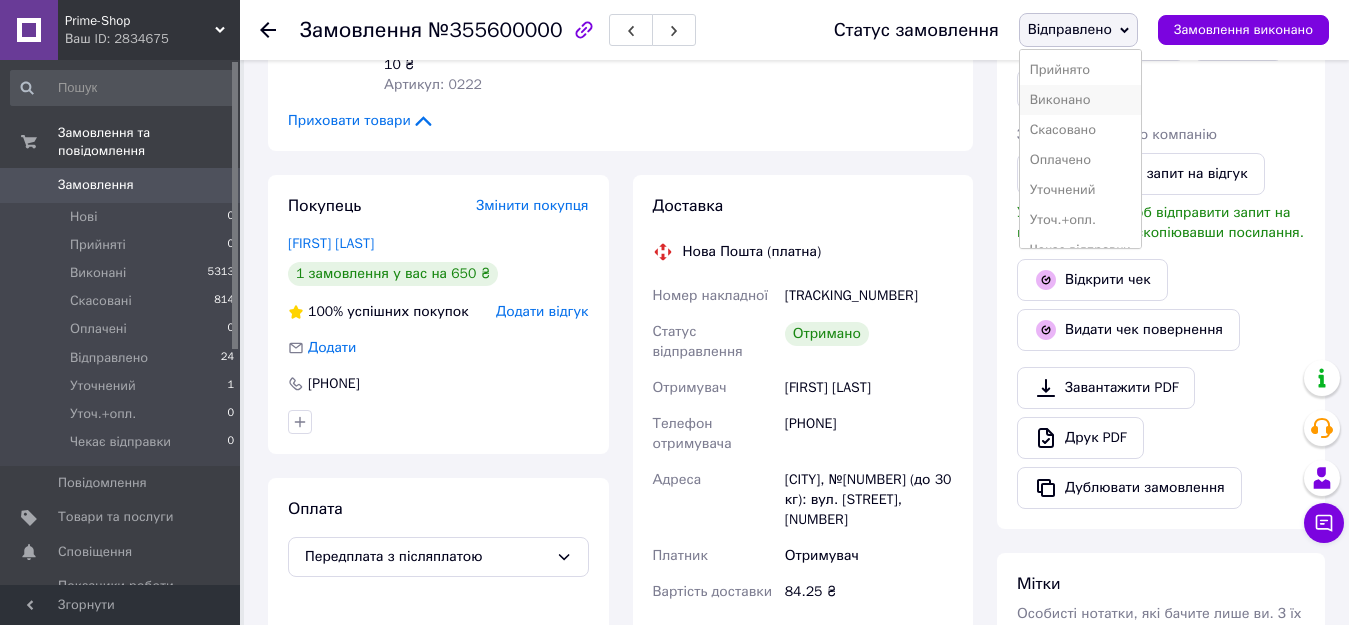 click on "Виконано" at bounding box center [1080, 100] 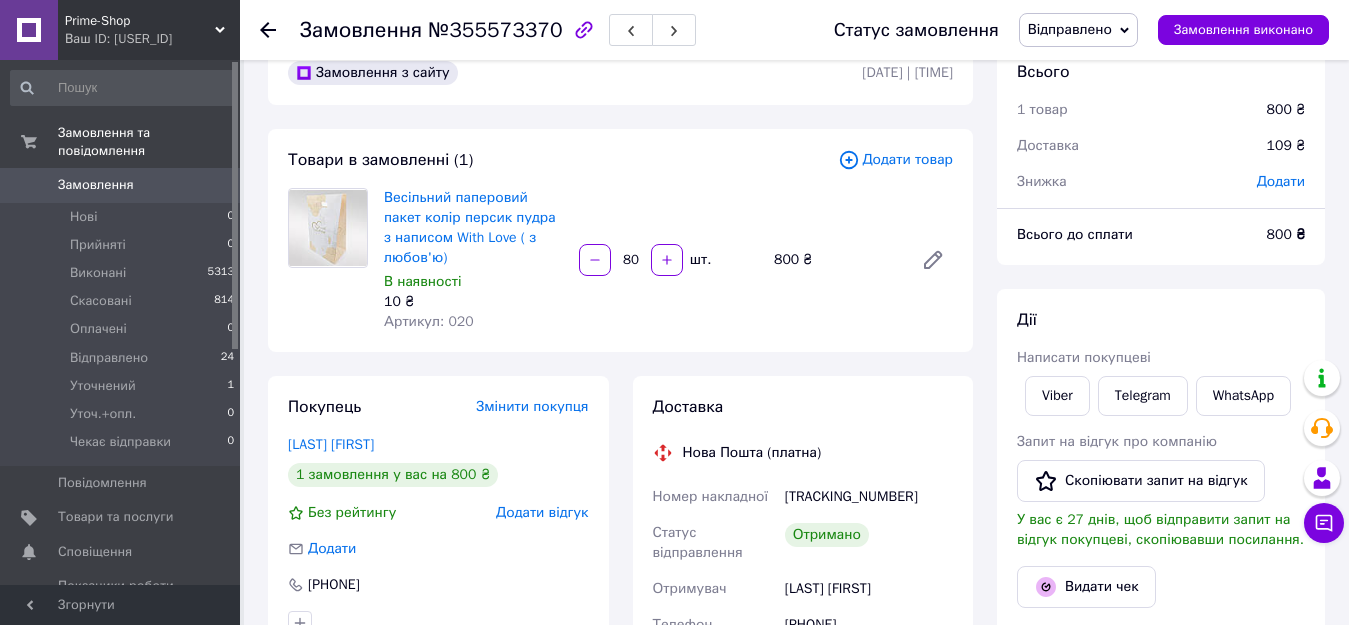 scroll, scrollTop: 0, scrollLeft: 0, axis: both 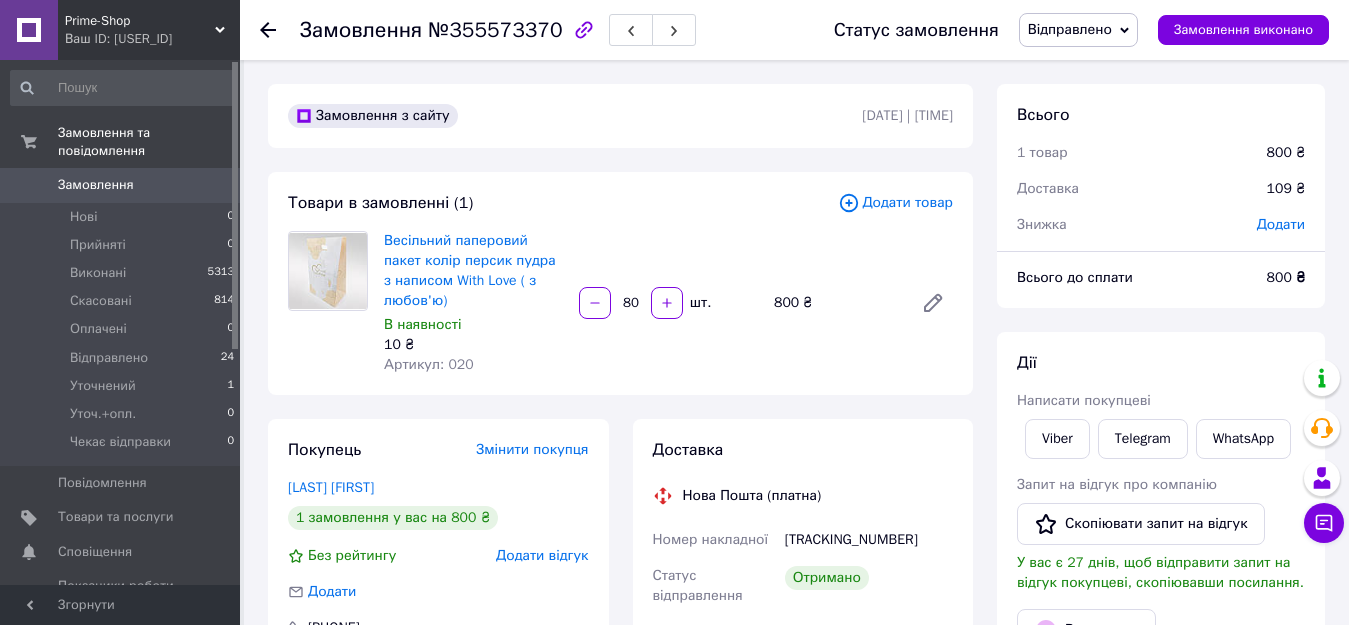 click on "Відправлено" at bounding box center (1070, 29) 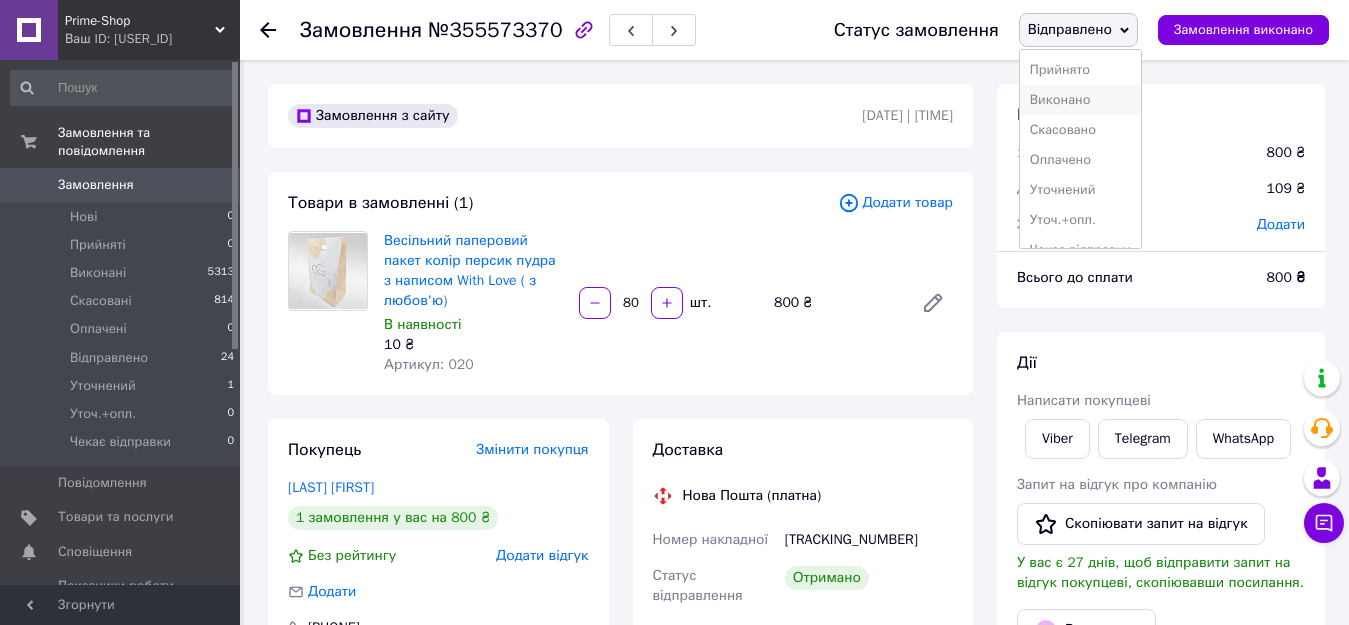 click on "Виконано" at bounding box center [1080, 100] 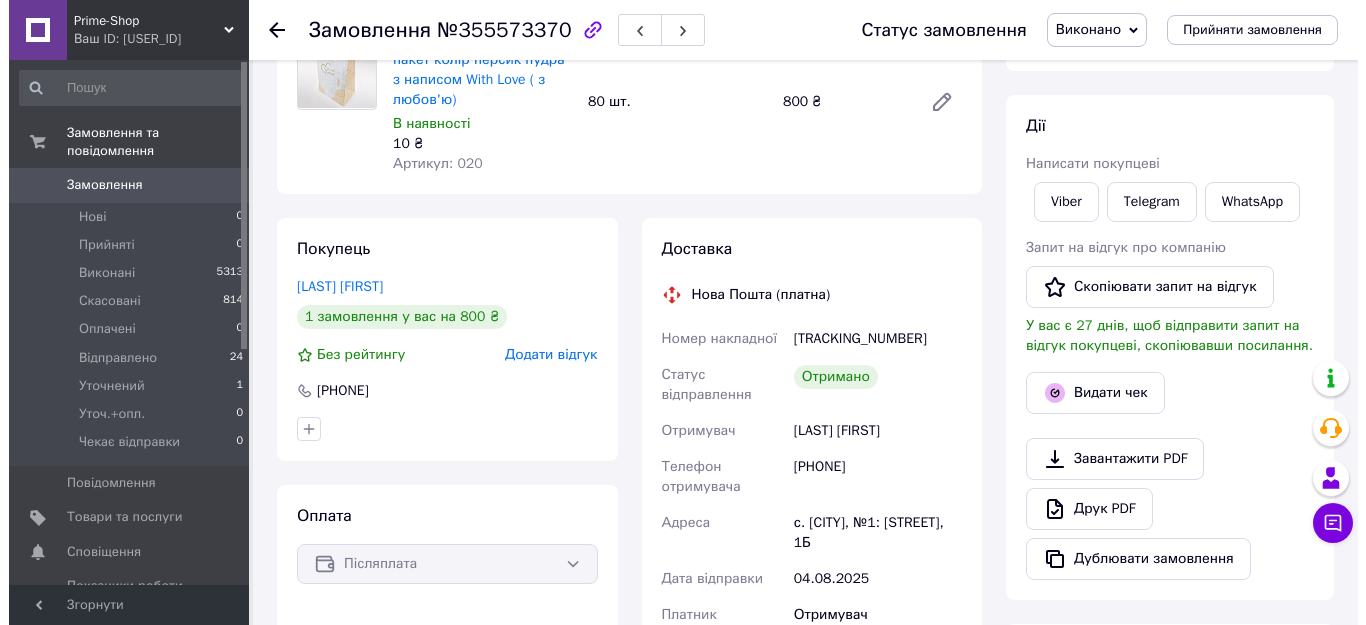scroll, scrollTop: 300, scrollLeft: 0, axis: vertical 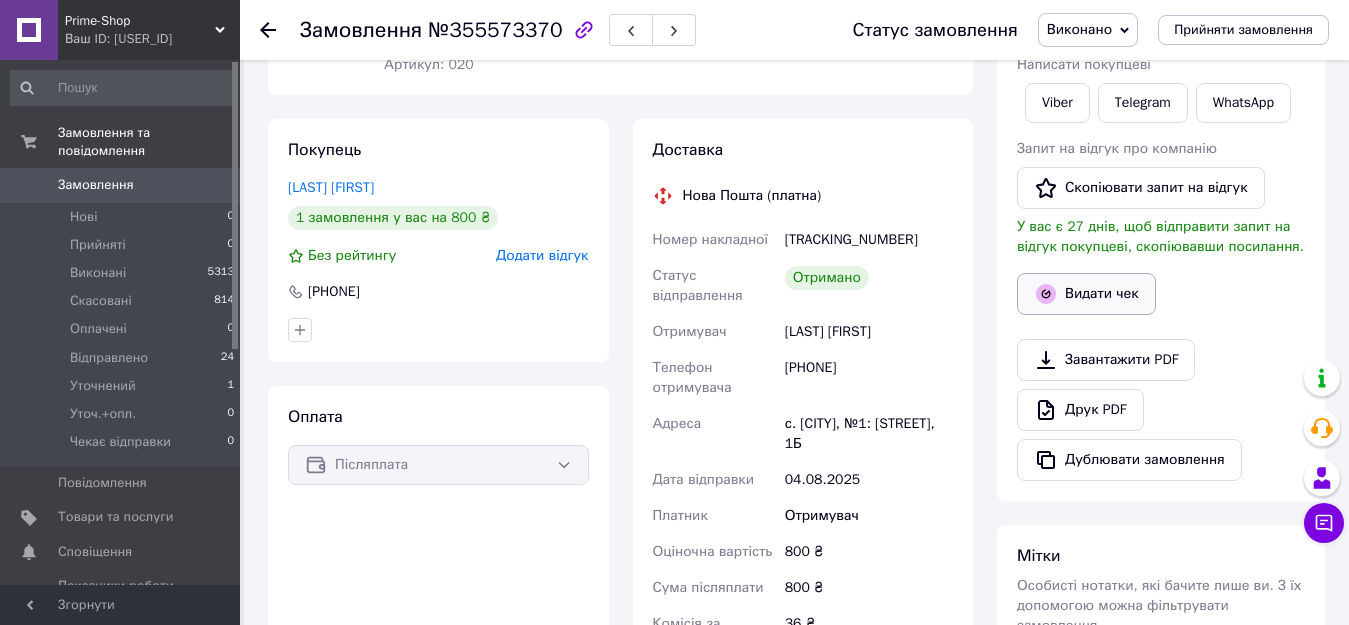click on "Видати чек" at bounding box center (1086, 294) 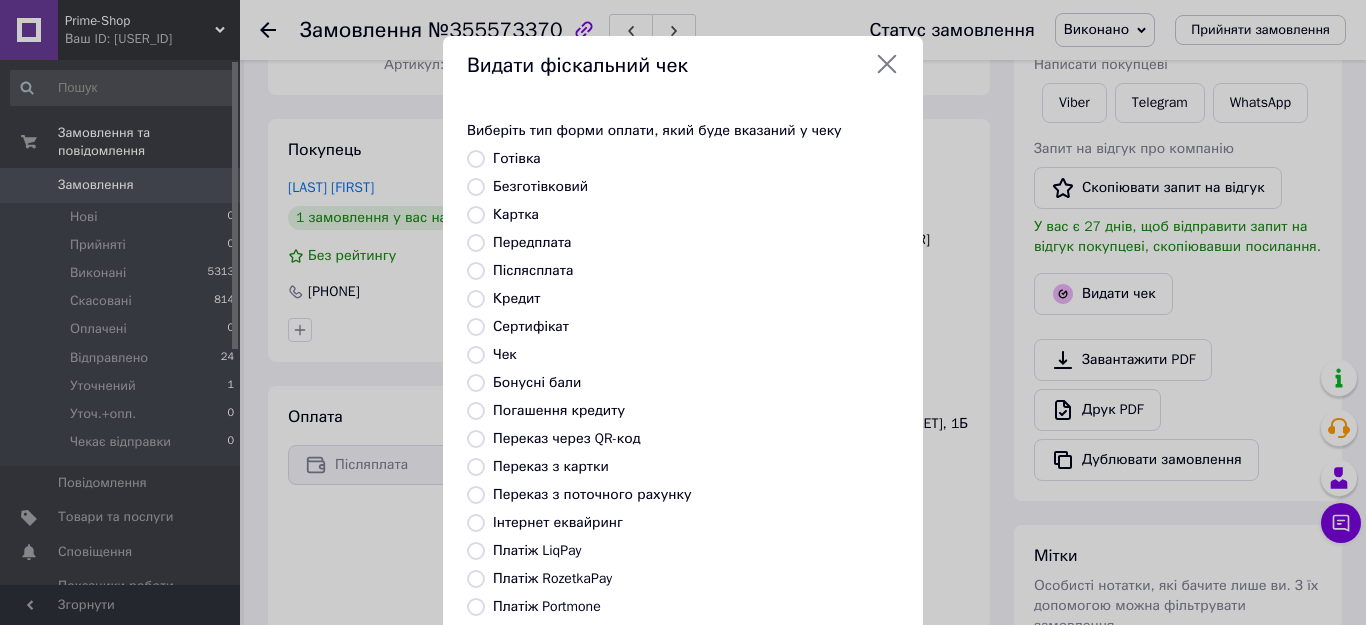 click on "Безготівковий" at bounding box center [540, 186] 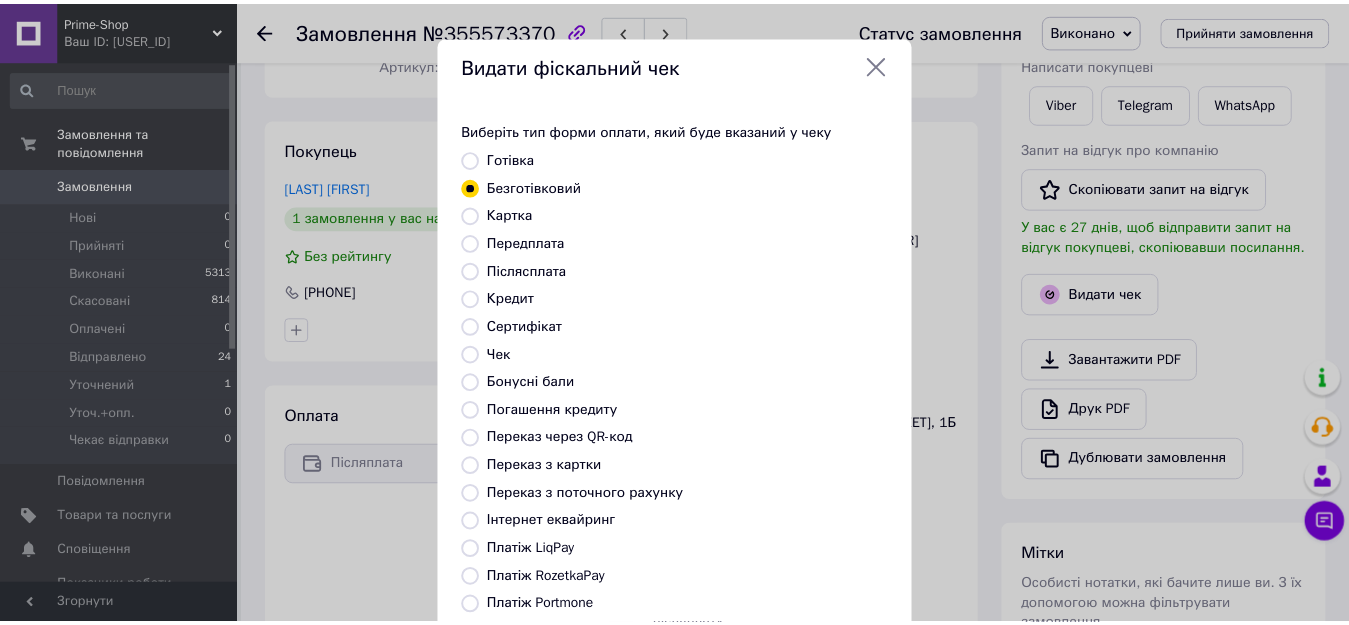 scroll, scrollTop: 234, scrollLeft: 0, axis: vertical 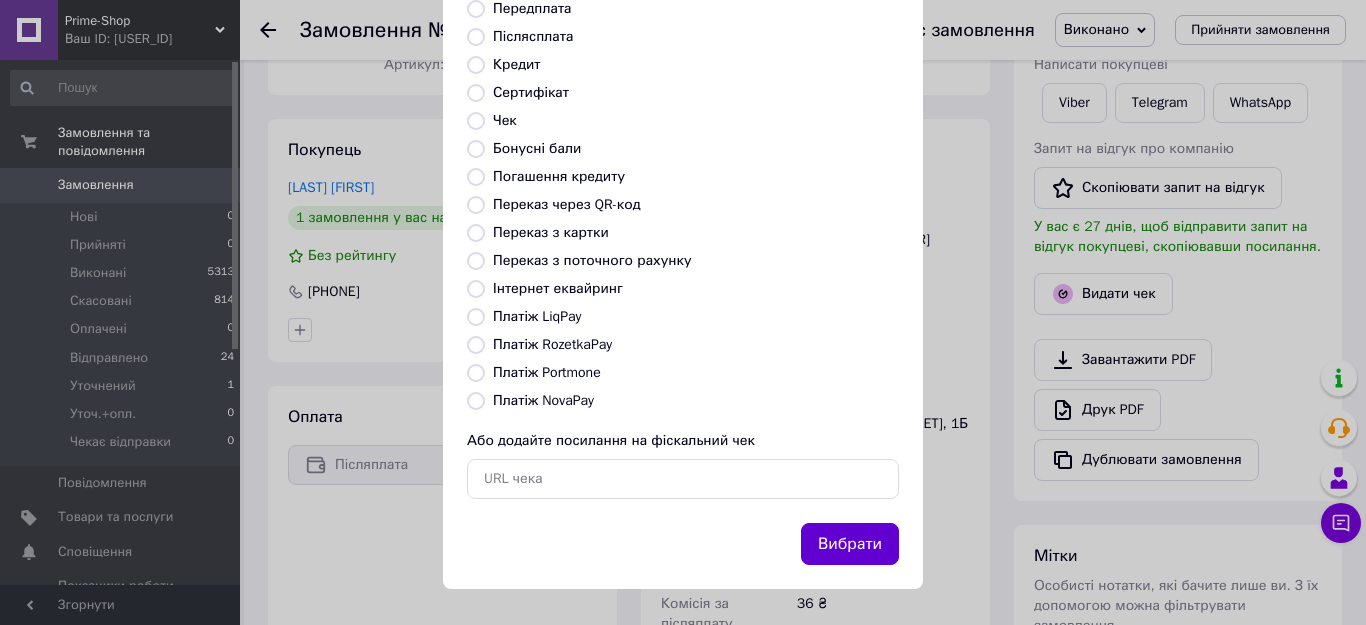 click on "Вибрати" at bounding box center (850, 544) 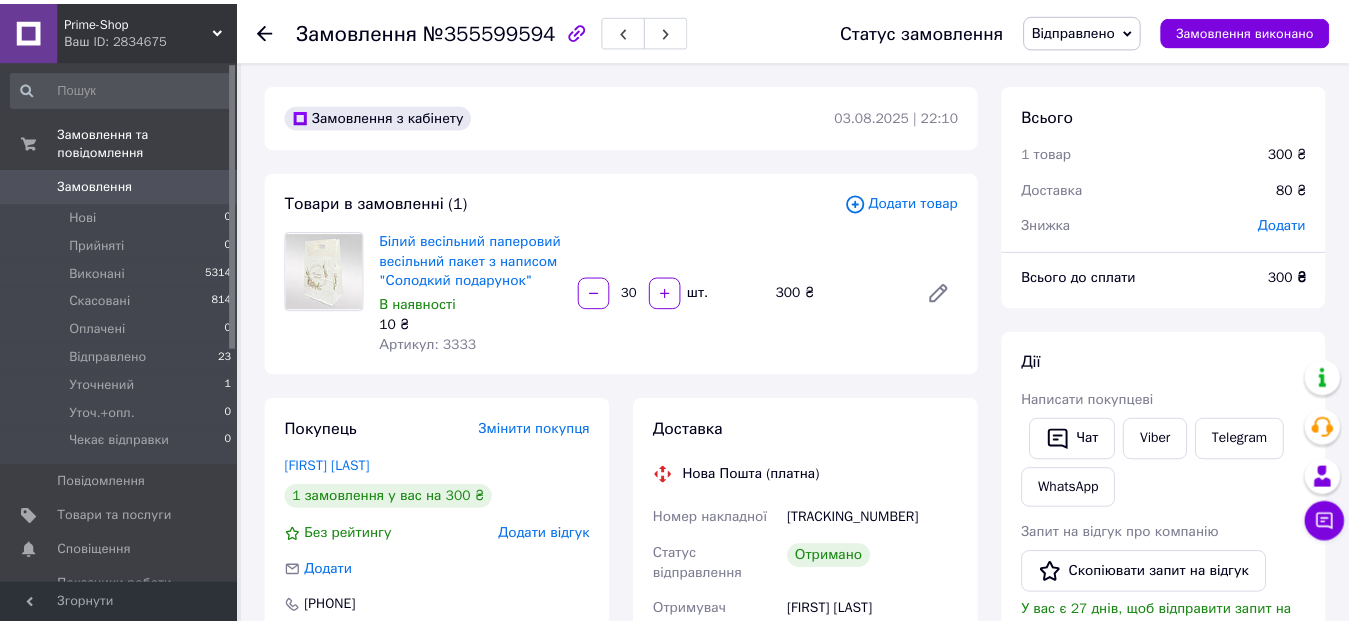 scroll, scrollTop: 0, scrollLeft: 0, axis: both 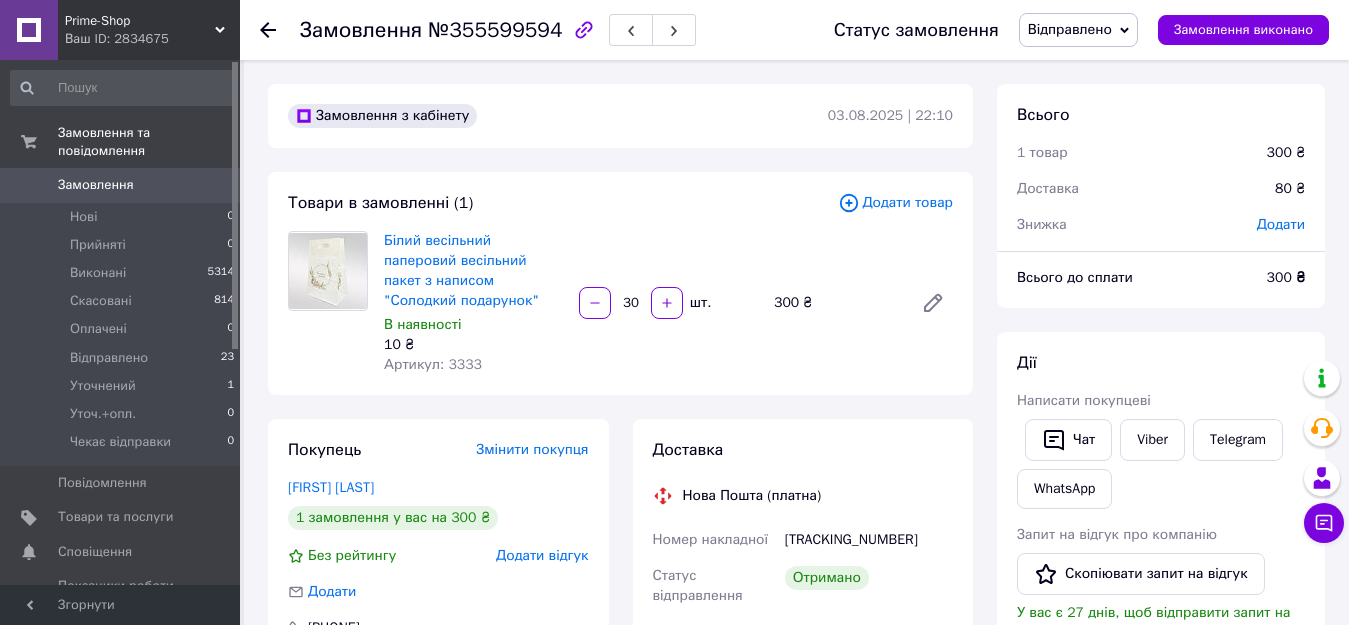 click on "Відправлено" at bounding box center [1070, 29] 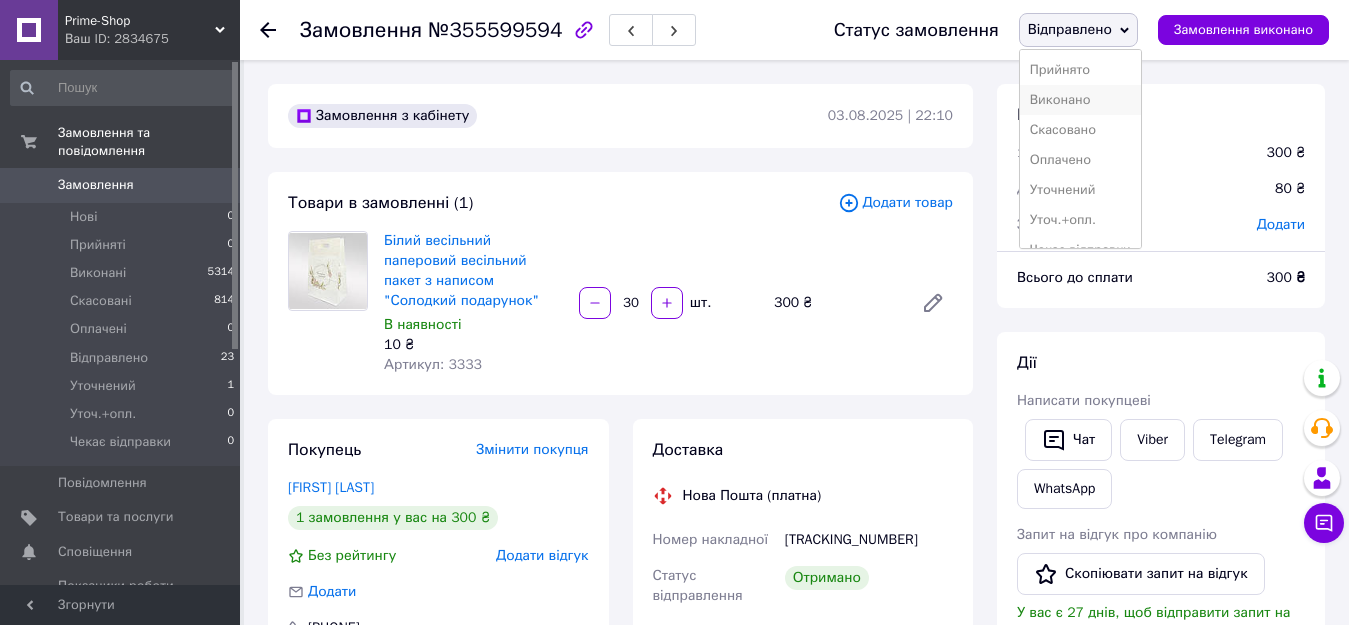 click on "Виконано" at bounding box center (1080, 100) 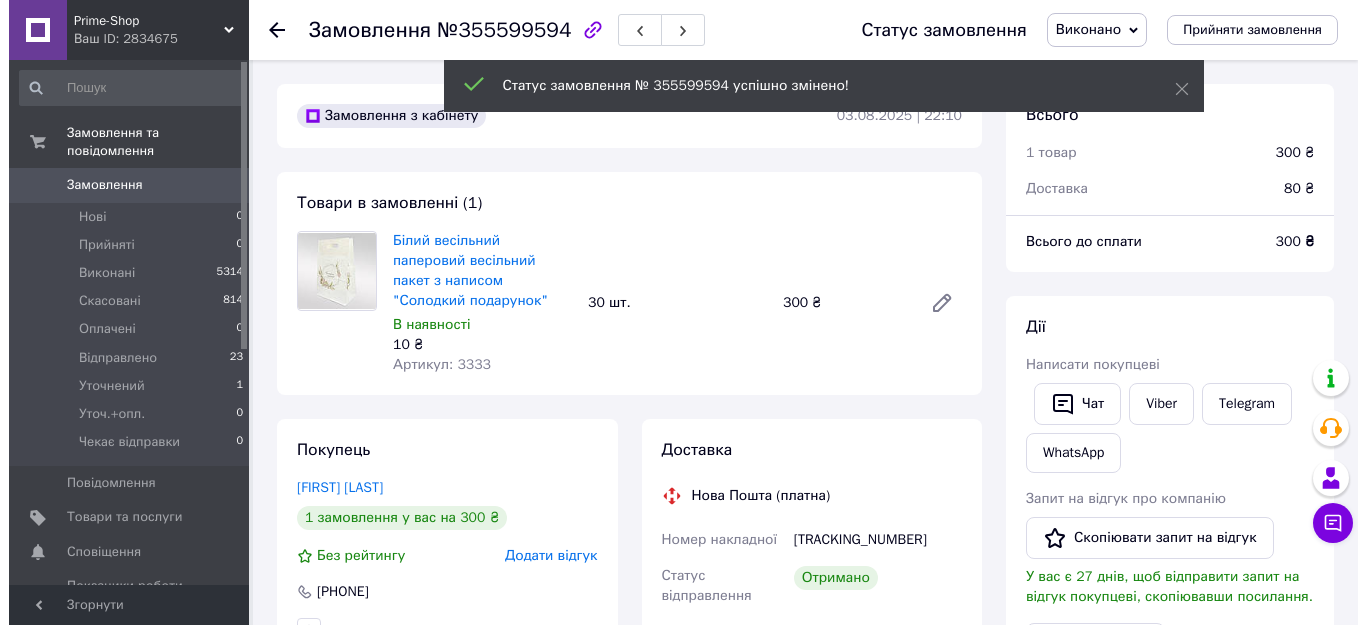 scroll, scrollTop: 100, scrollLeft: 0, axis: vertical 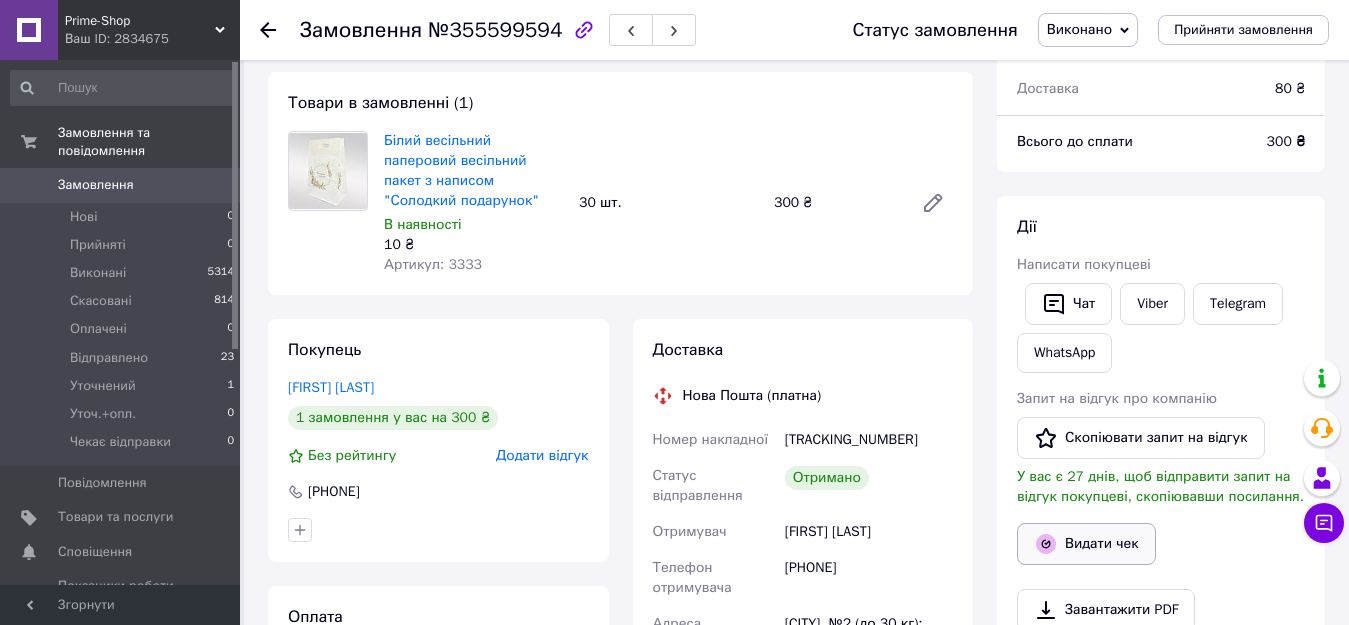 click on "Видати чек" at bounding box center (1086, 544) 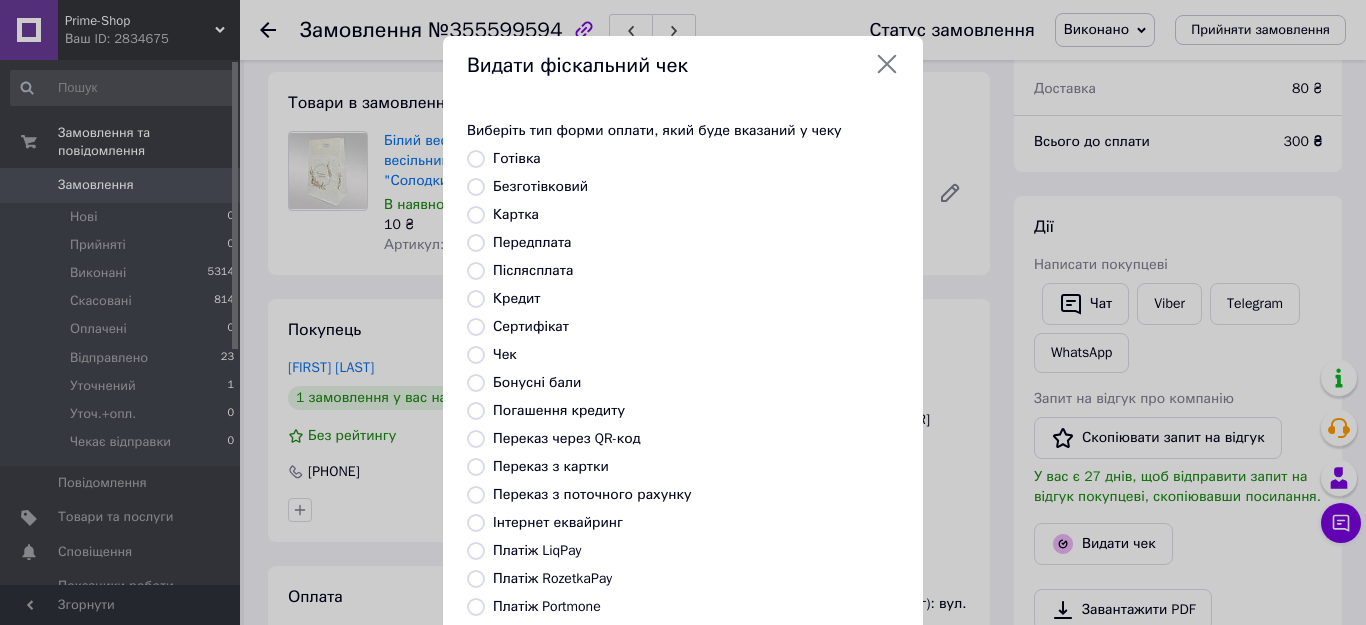 click on "Безготівковий" at bounding box center (540, 186) 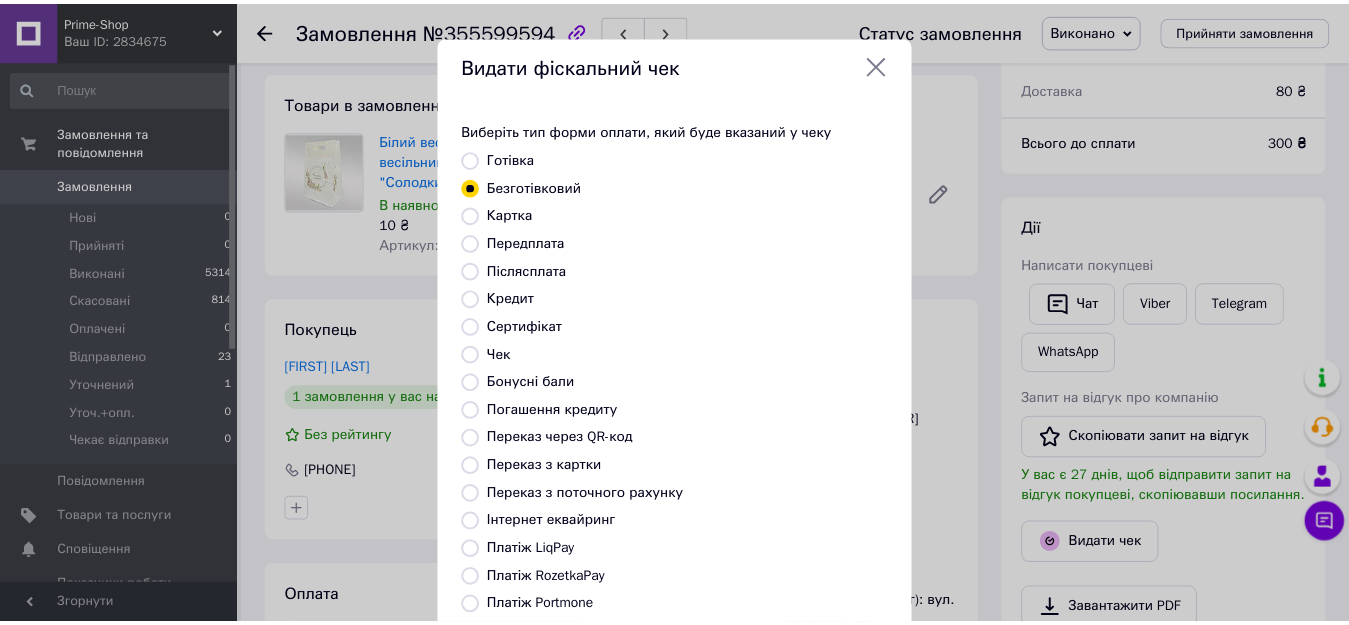 scroll, scrollTop: 234, scrollLeft: 0, axis: vertical 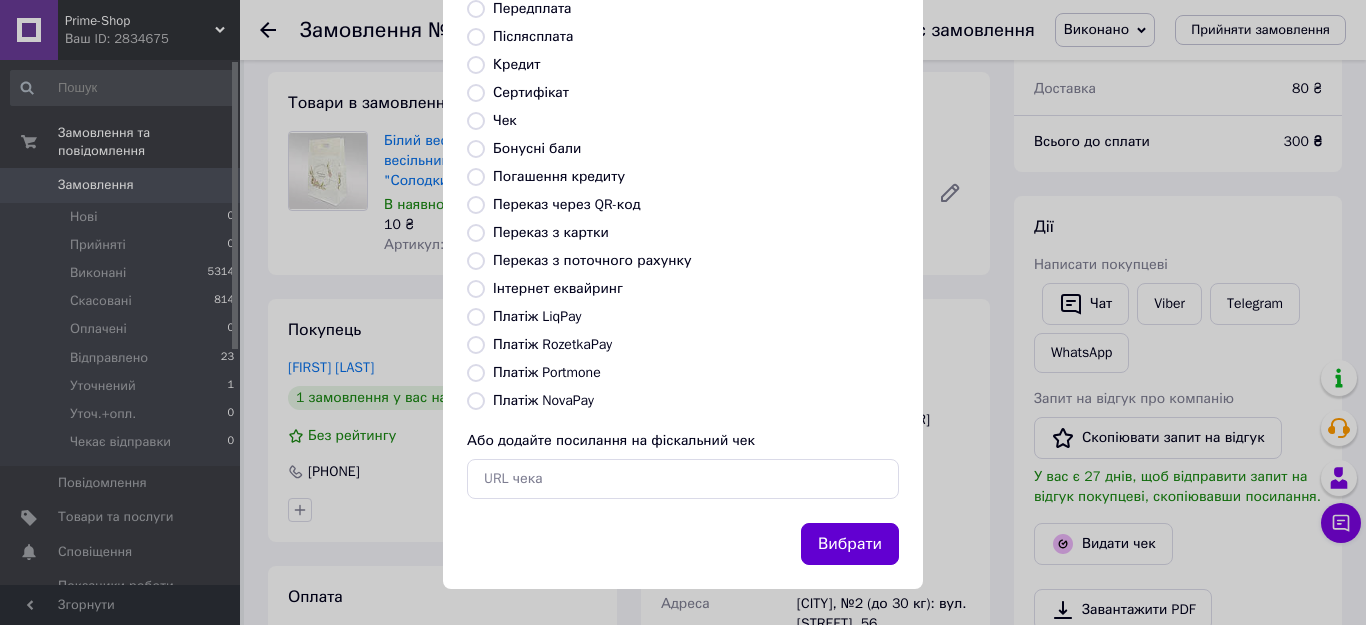 click on "Вибрати" at bounding box center [850, 544] 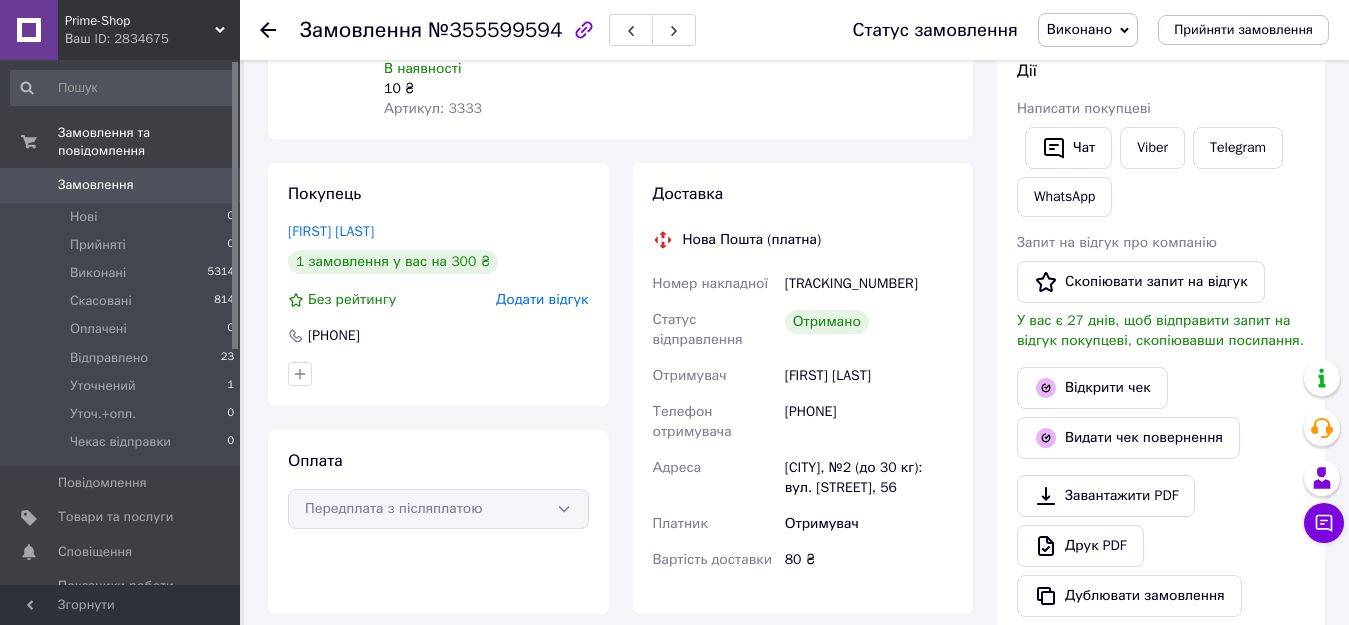scroll, scrollTop: 0, scrollLeft: 0, axis: both 